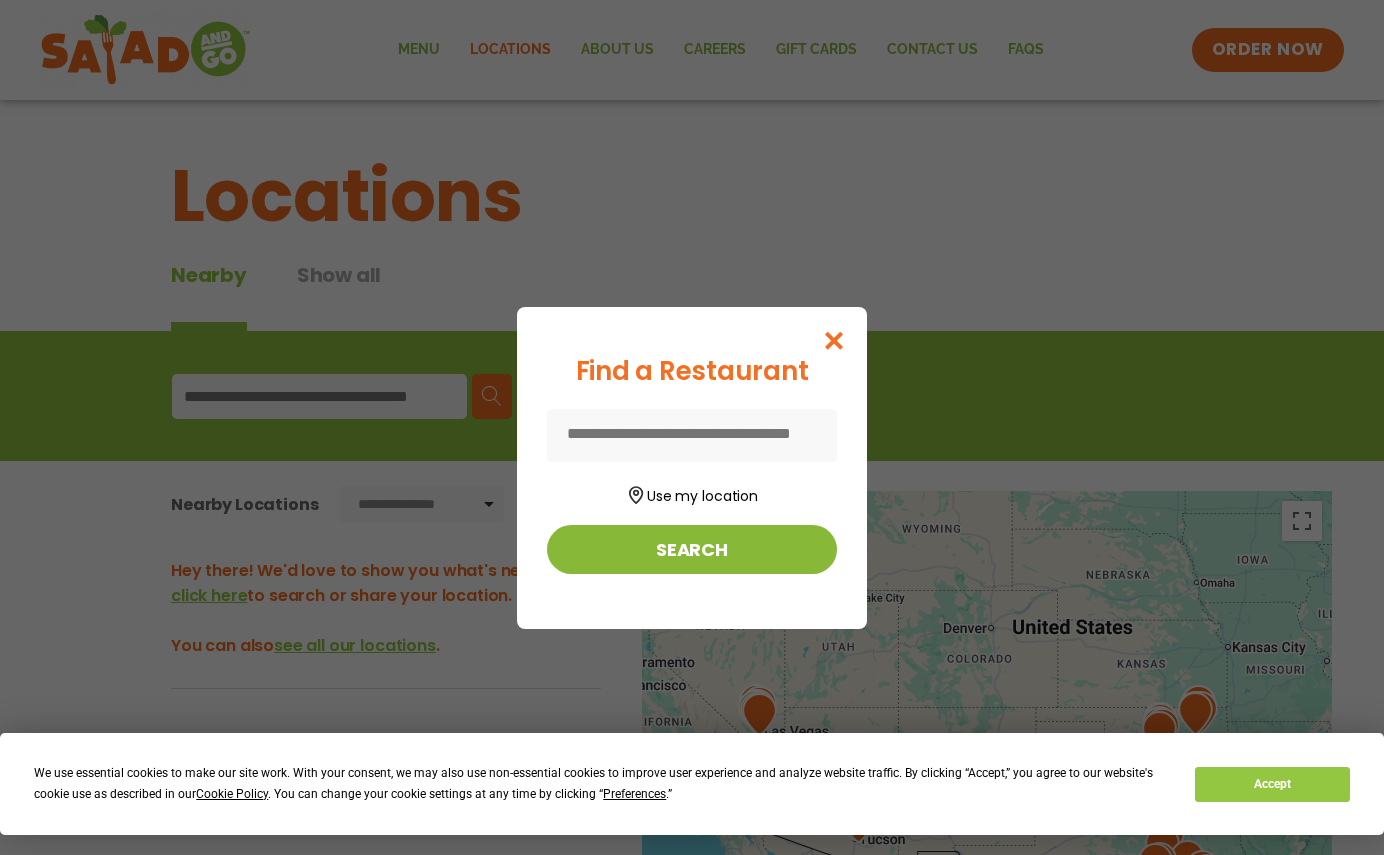 scroll, scrollTop: 0, scrollLeft: 0, axis: both 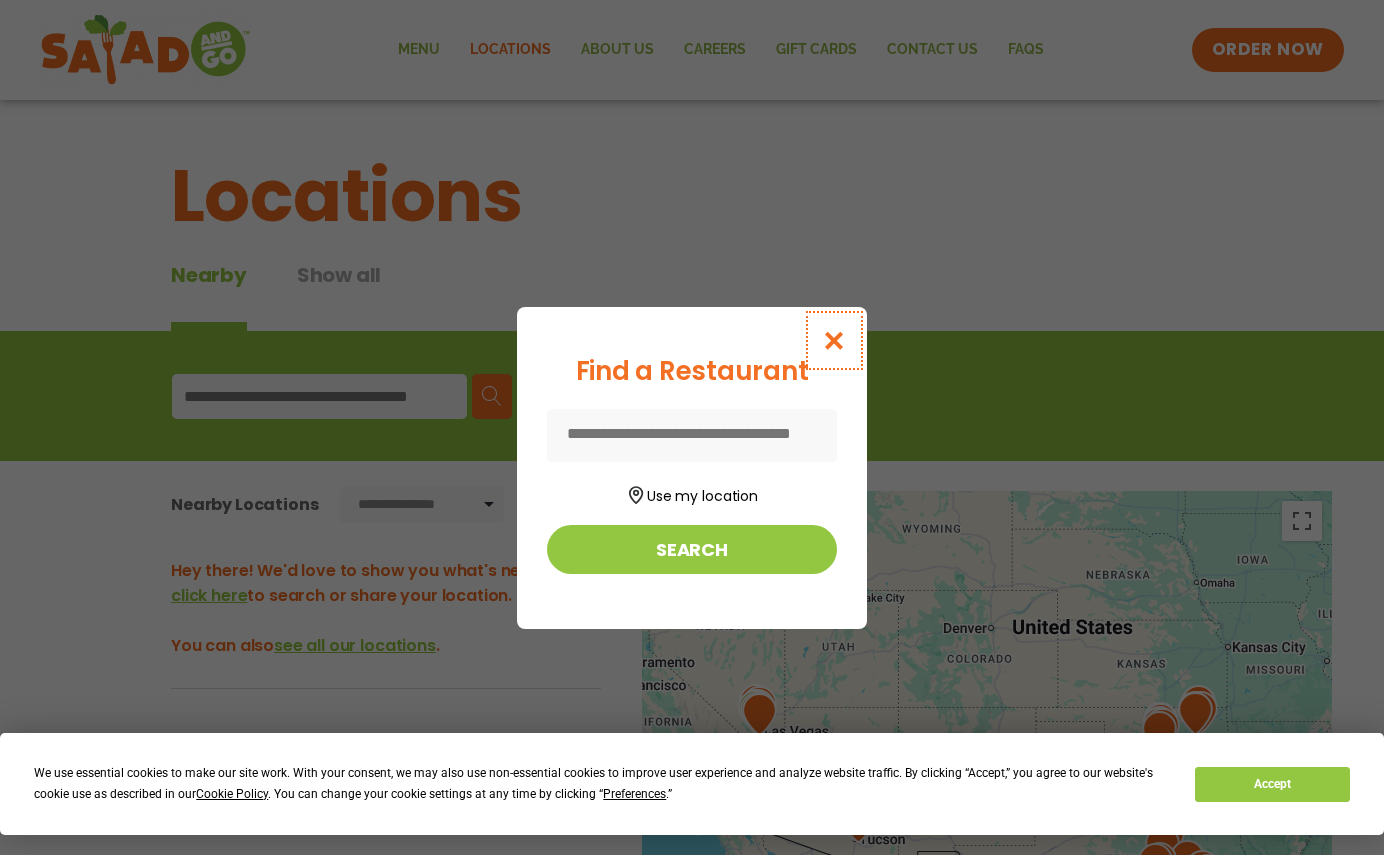 click at bounding box center [834, 340] 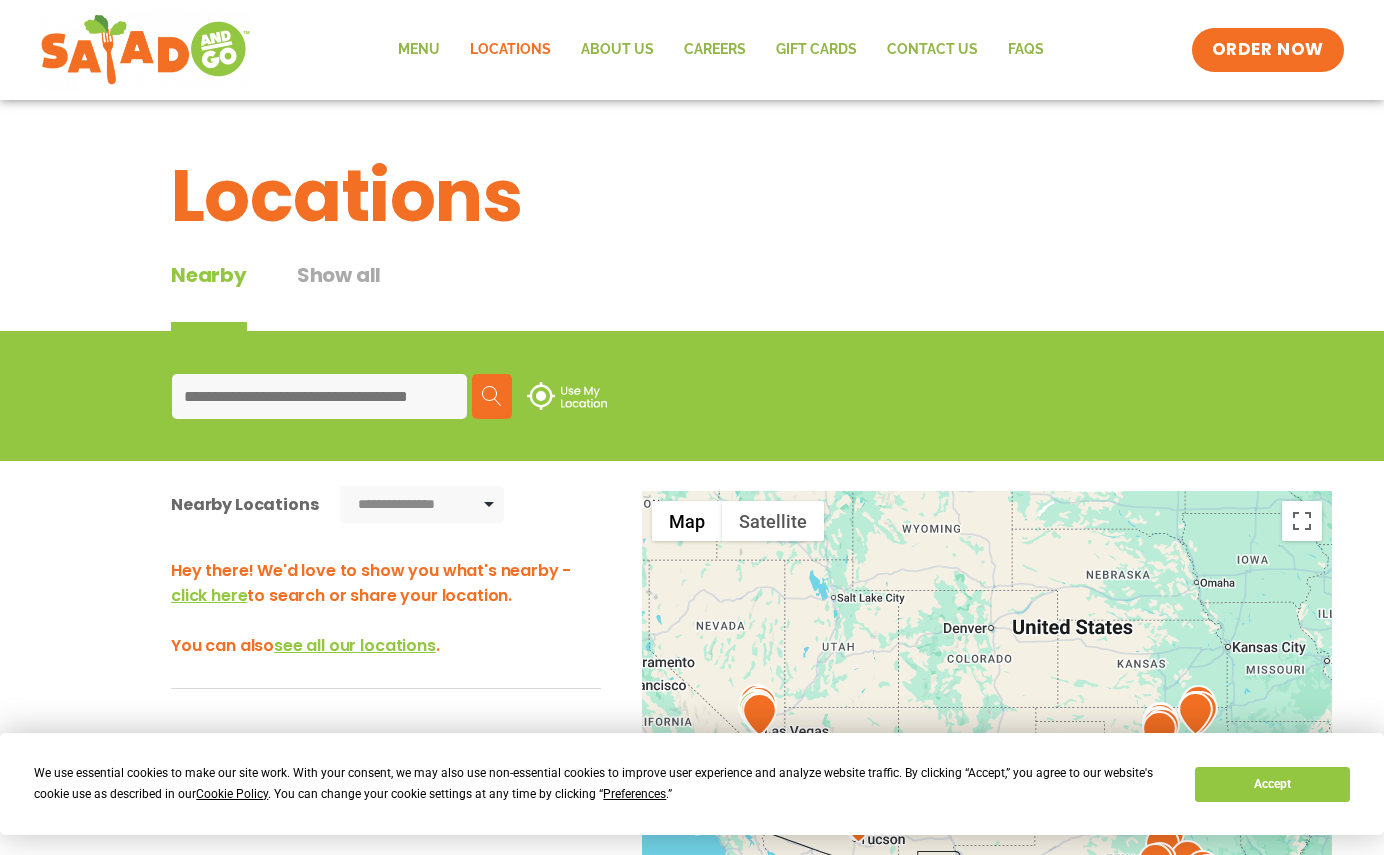 click at bounding box center [319, 396] 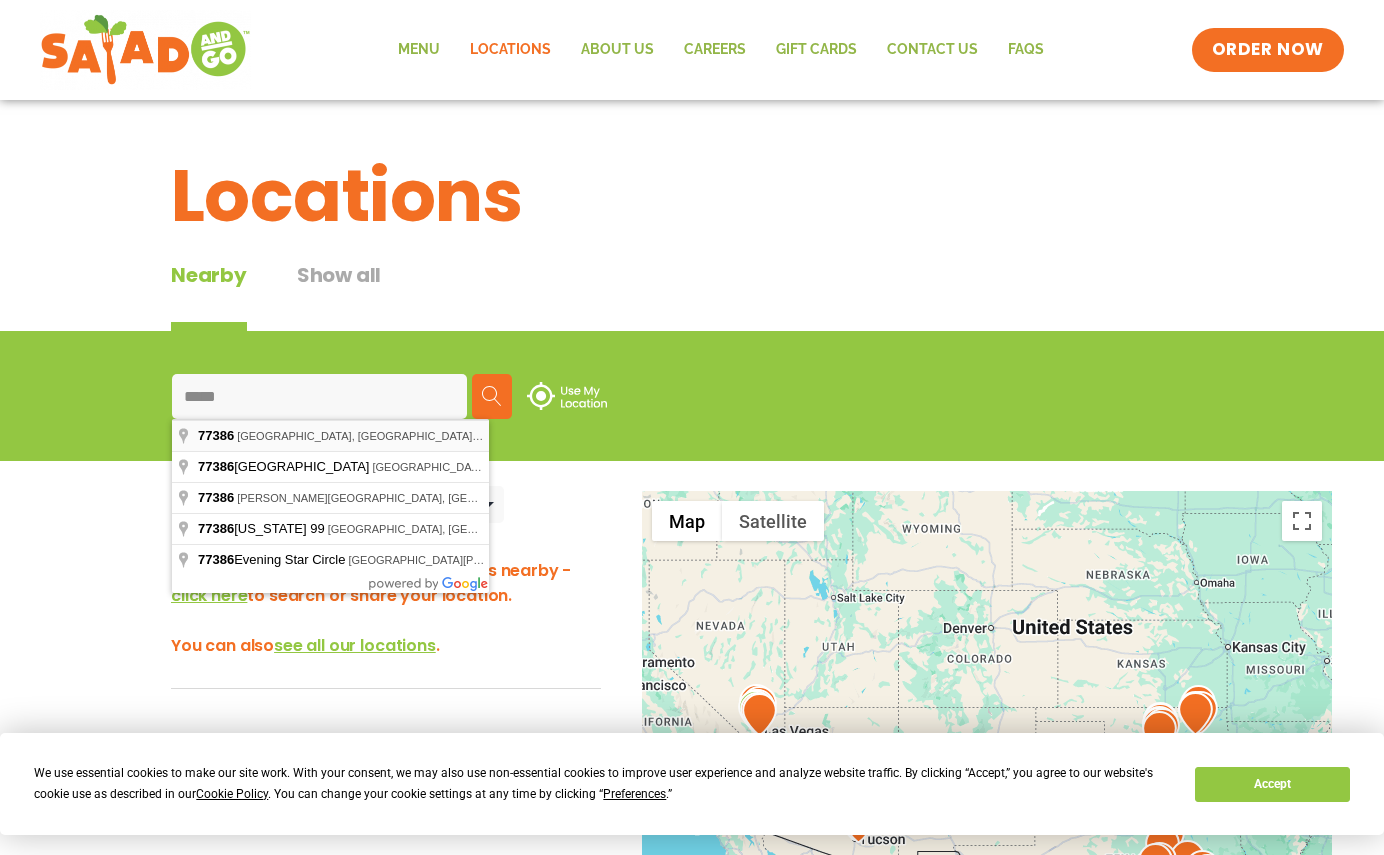 type on "**********" 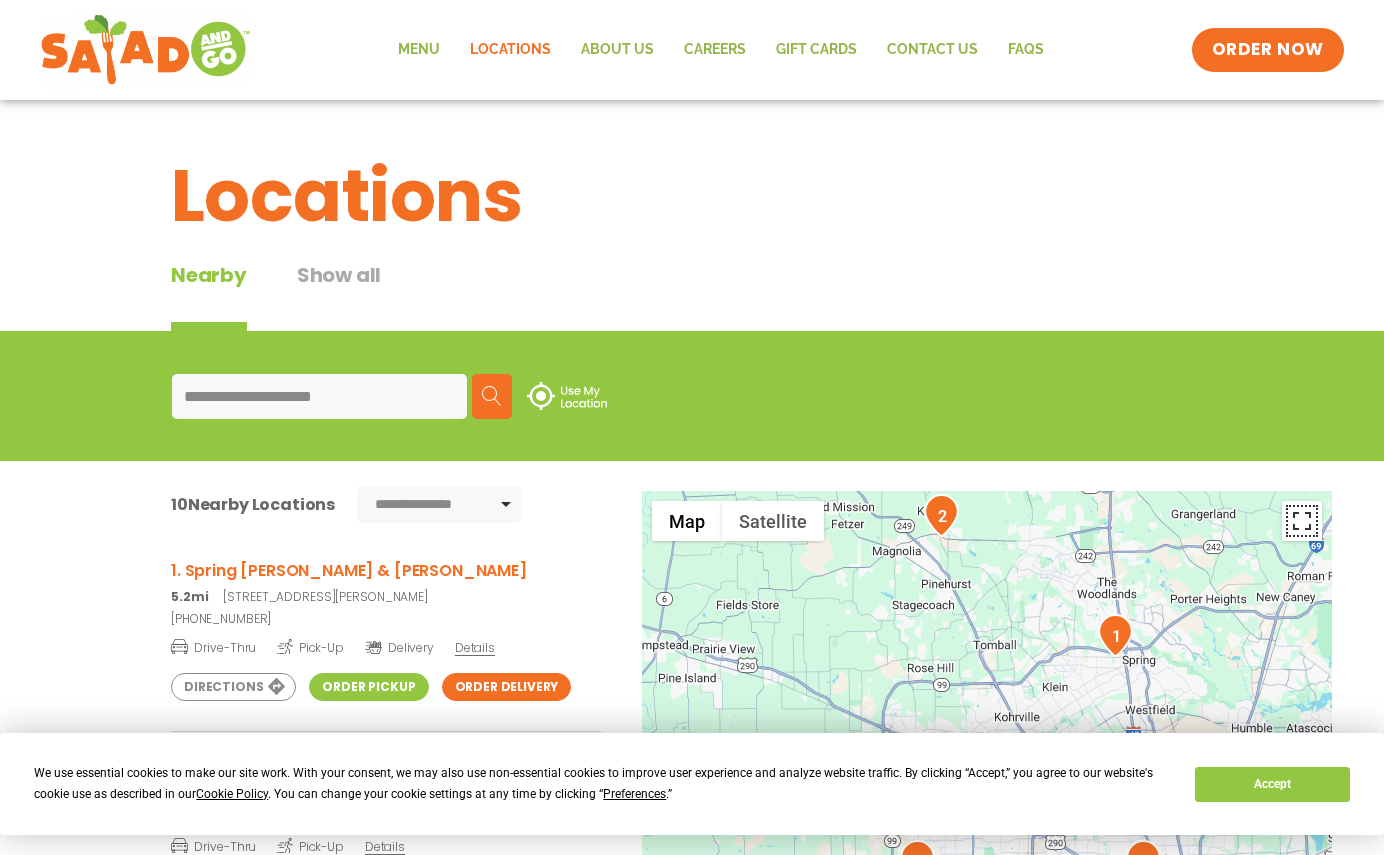 click at bounding box center (1302, 521) 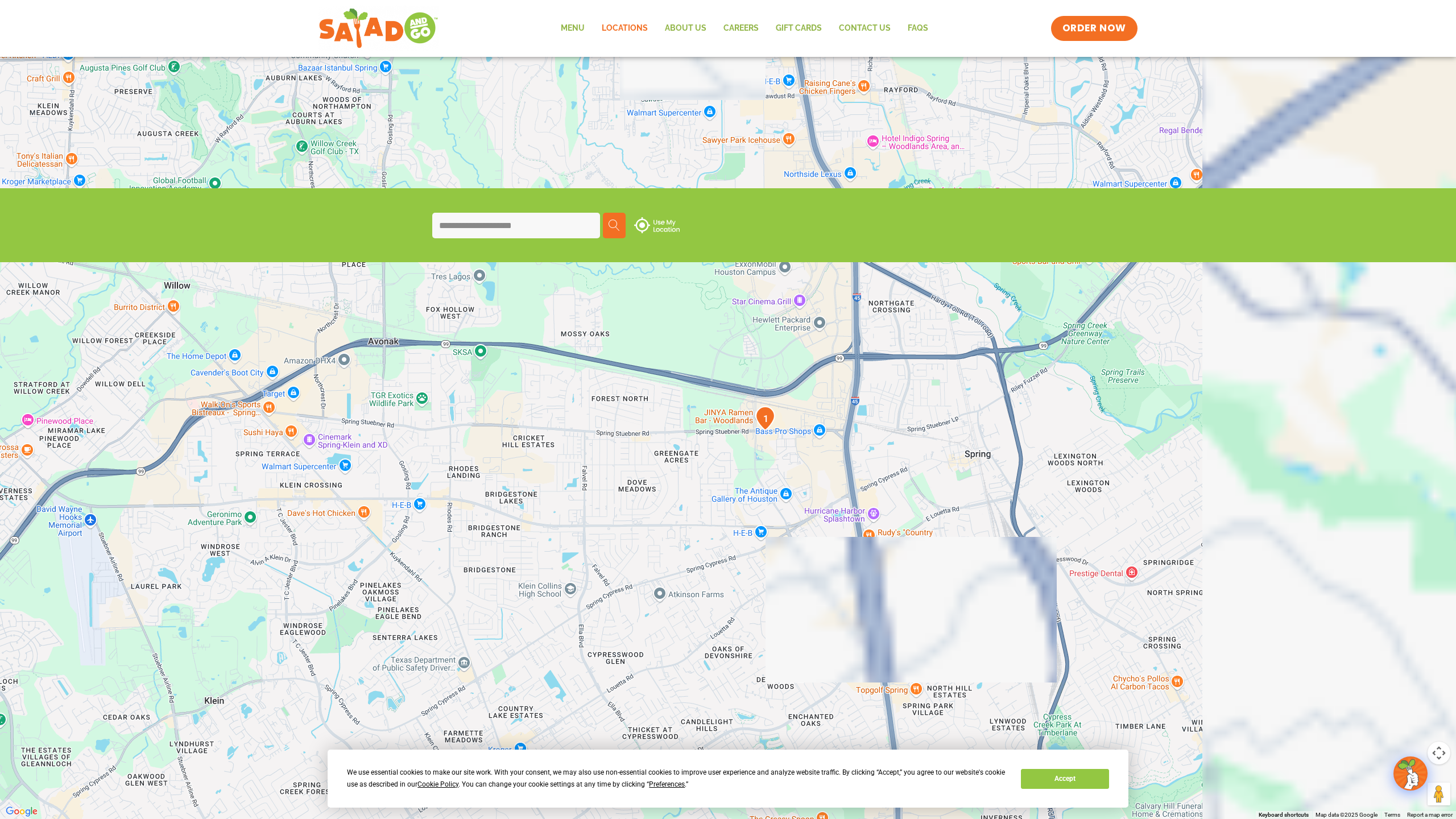 drag, startPoint x: 965, startPoint y: 474, endPoint x: 696, endPoint y: 432, distance: 272.25907 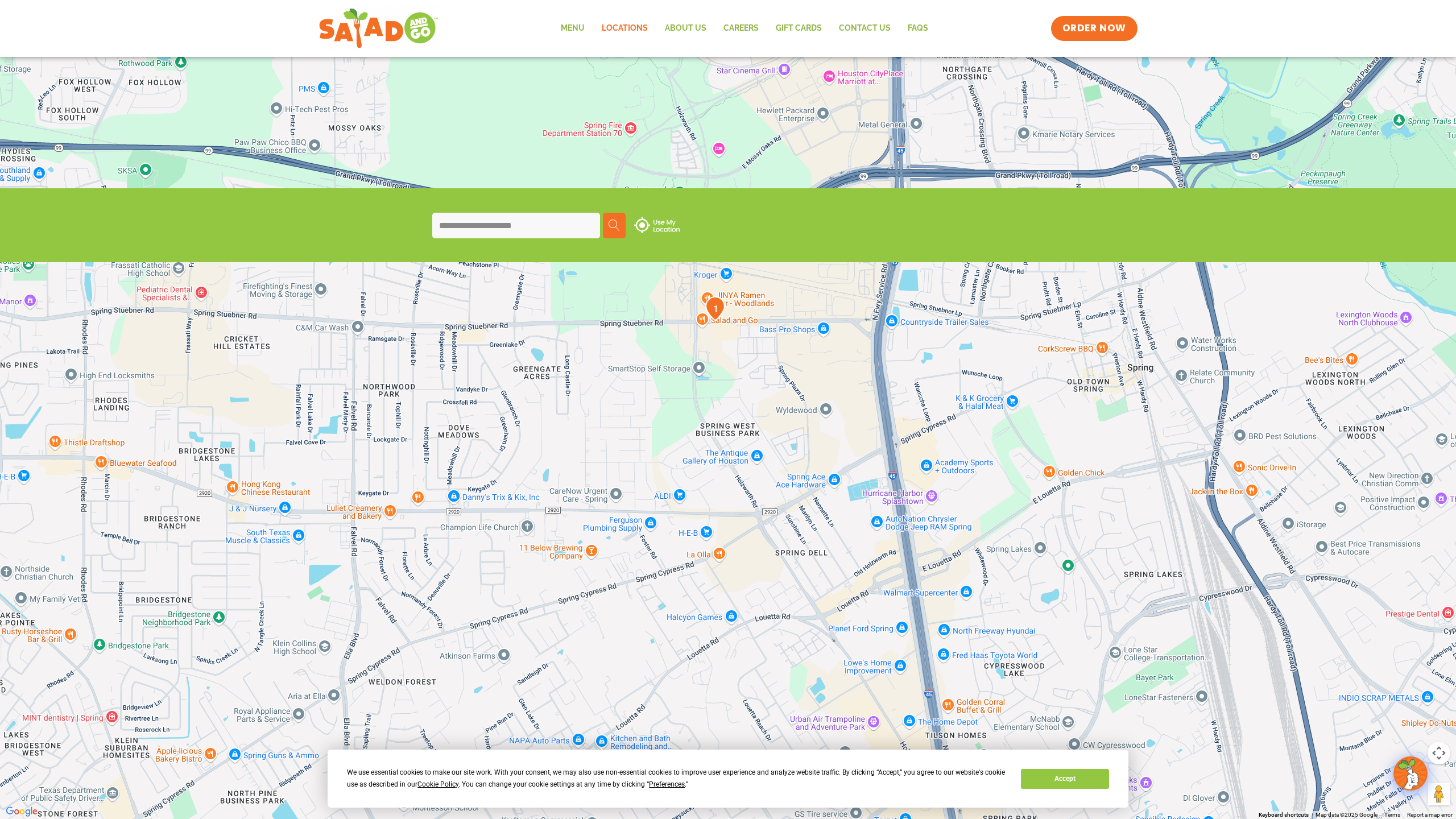 drag, startPoint x: 769, startPoint y: 505, endPoint x: 653, endPoint y: 399, distance: 157.13688 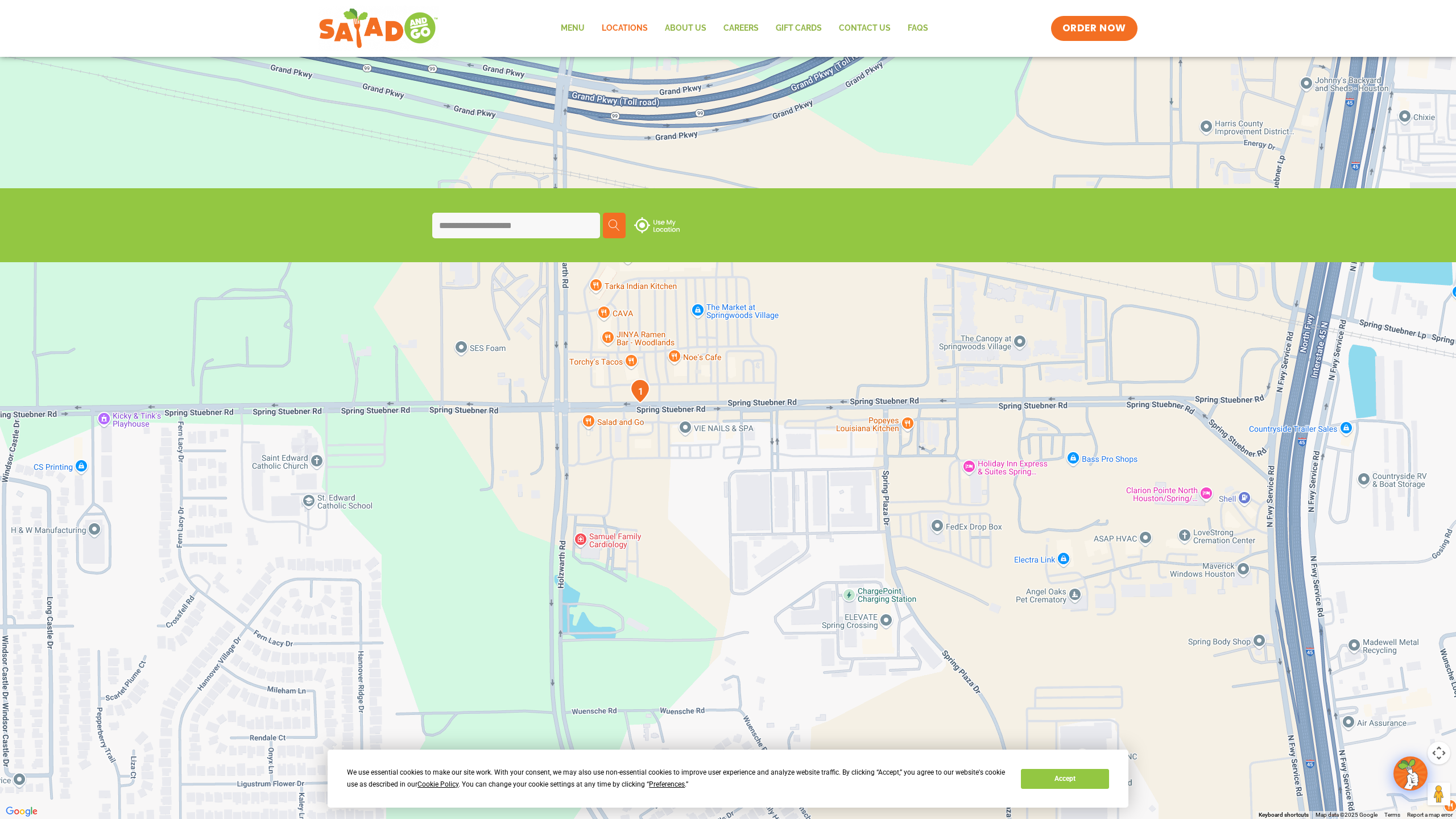 drag, startPoint x: 738, startPoint y: 207, endPoint x: 656, endPoint y: 445, distance: 251.73001 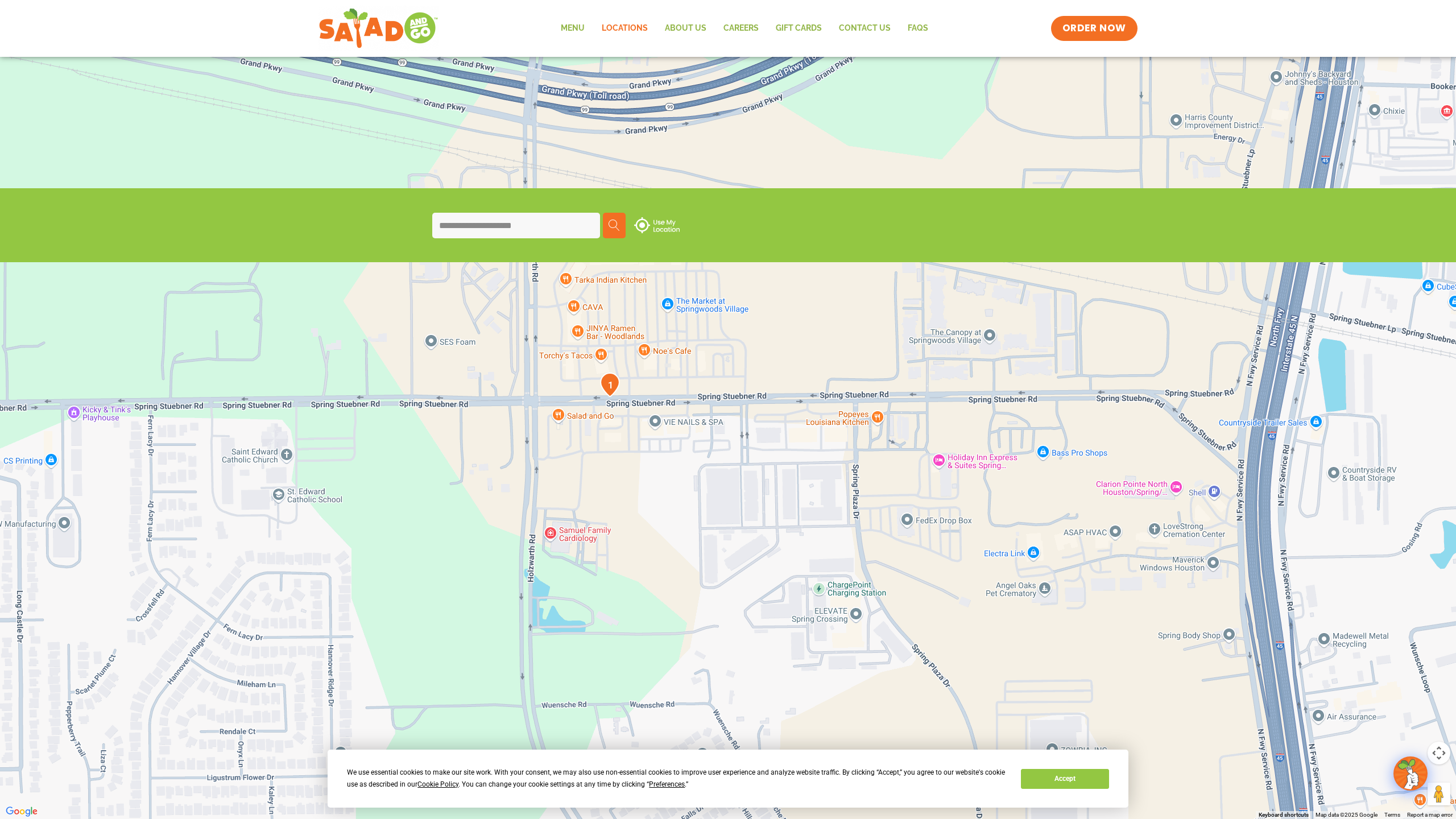drag, startPoint x: 785, startPoint y: 228, endPoint x: 755, endPoint y: 223, distance: 30.41381 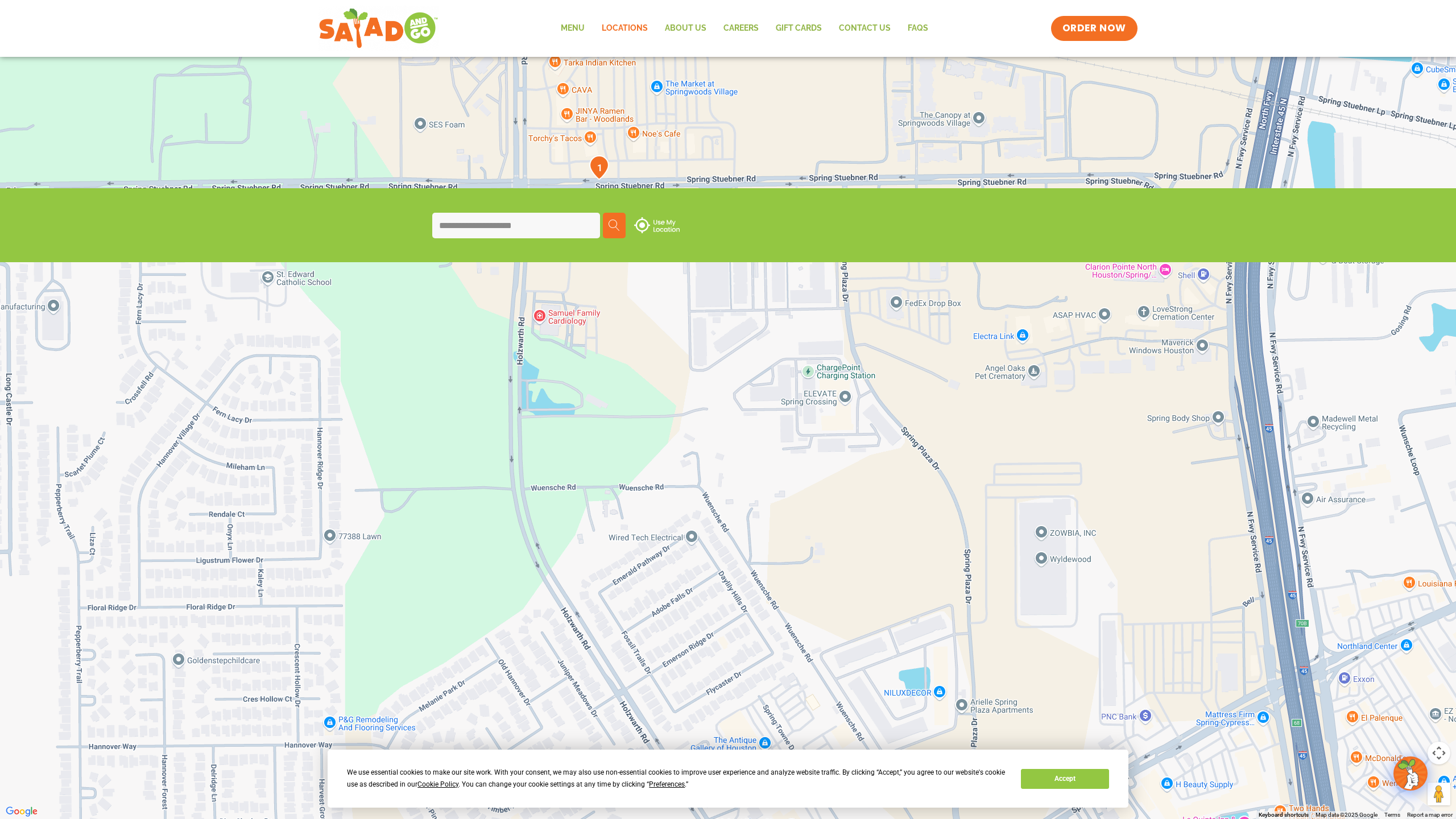 drag, startPoint x: 792, startPoint y: 576, endPoint x: 783, endPoint y: 358, distance: 218.1857 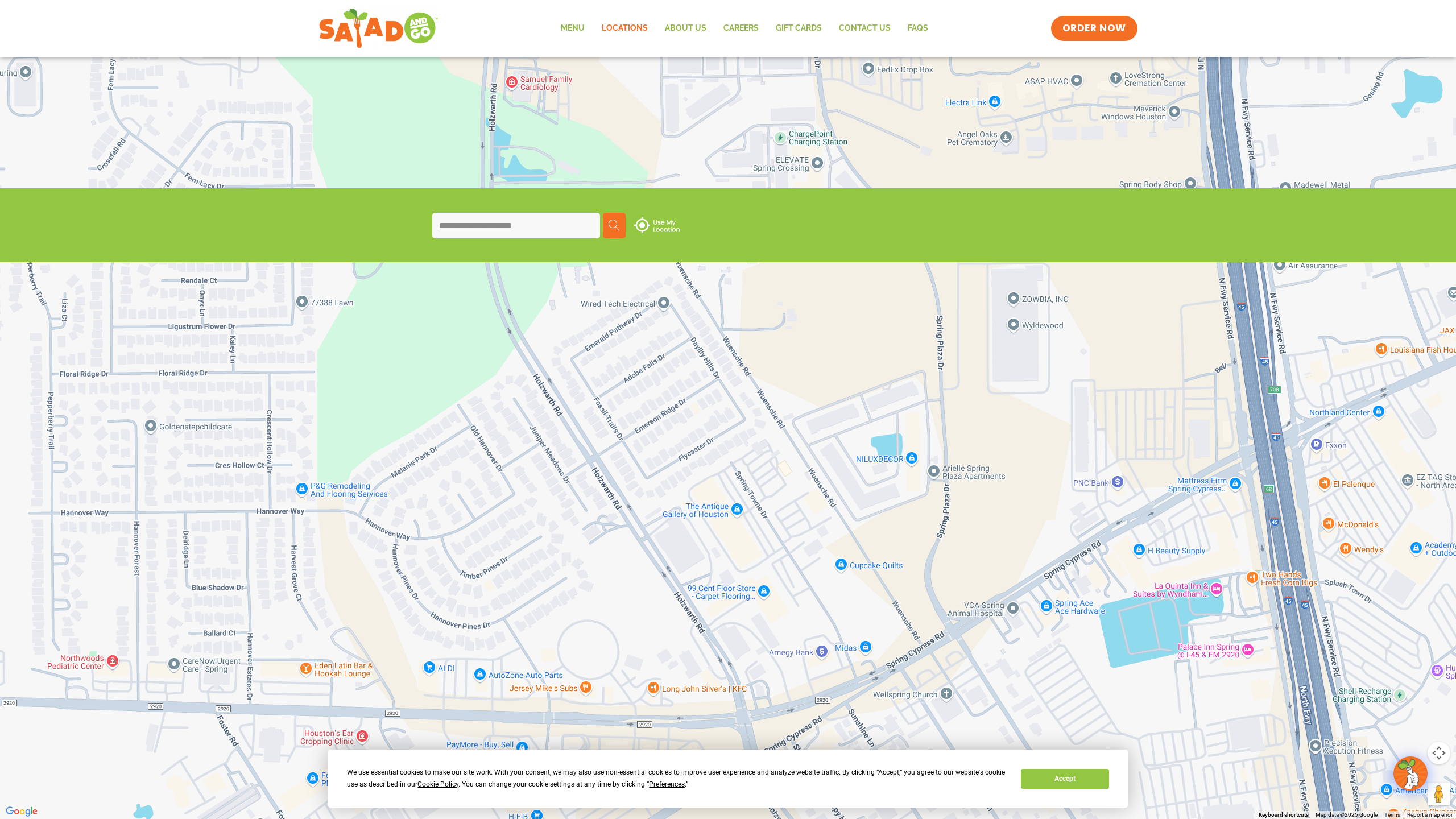 drag, startPoint x: 834, startPoint y: 598, endPoint x: 806, endPoint y: 363, distance: 236.66221 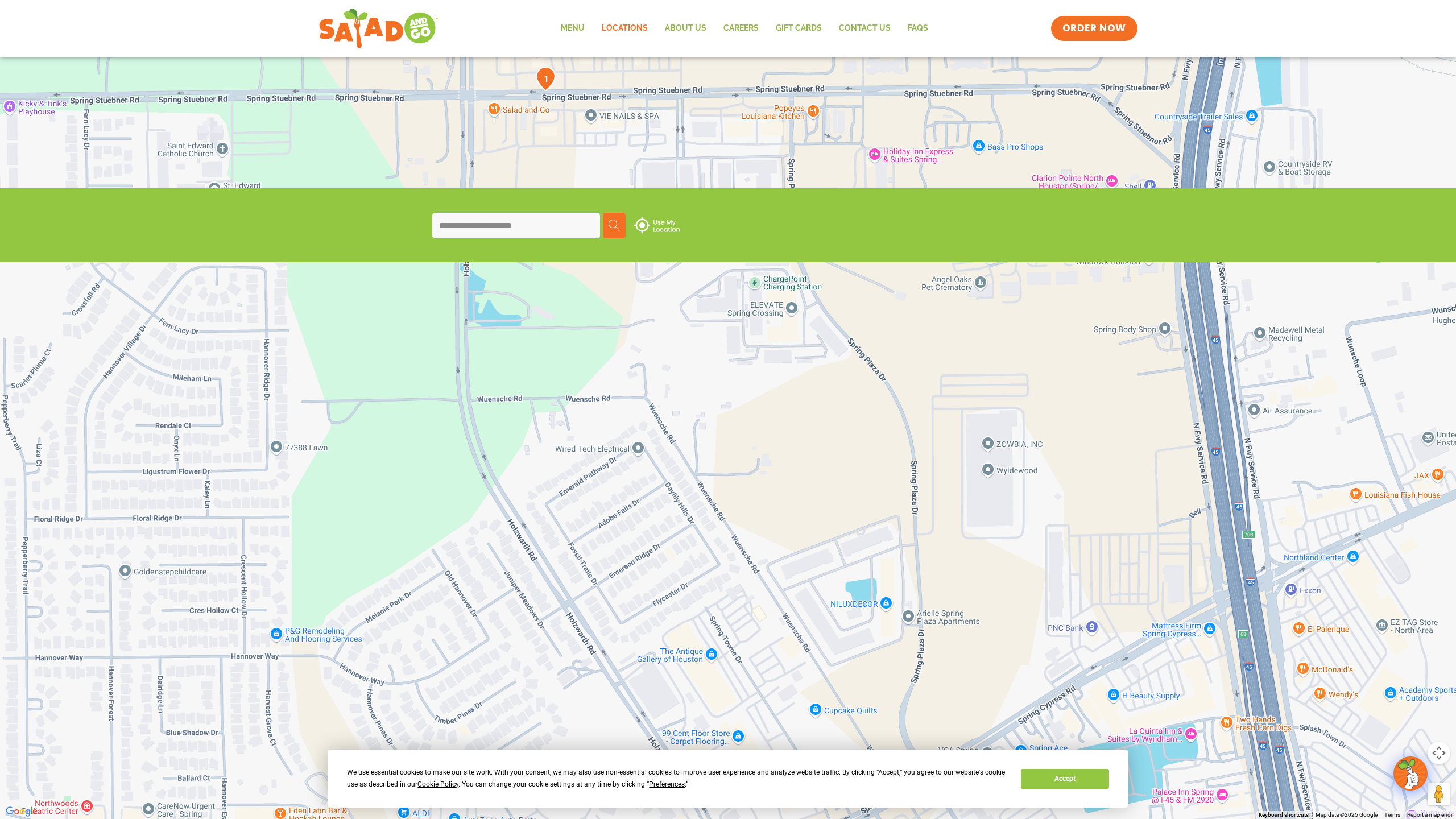 drag, startPoint x: 850, startPoint y: 675, endPoint x: 821, endPoint y: 812, distance: 140.03571 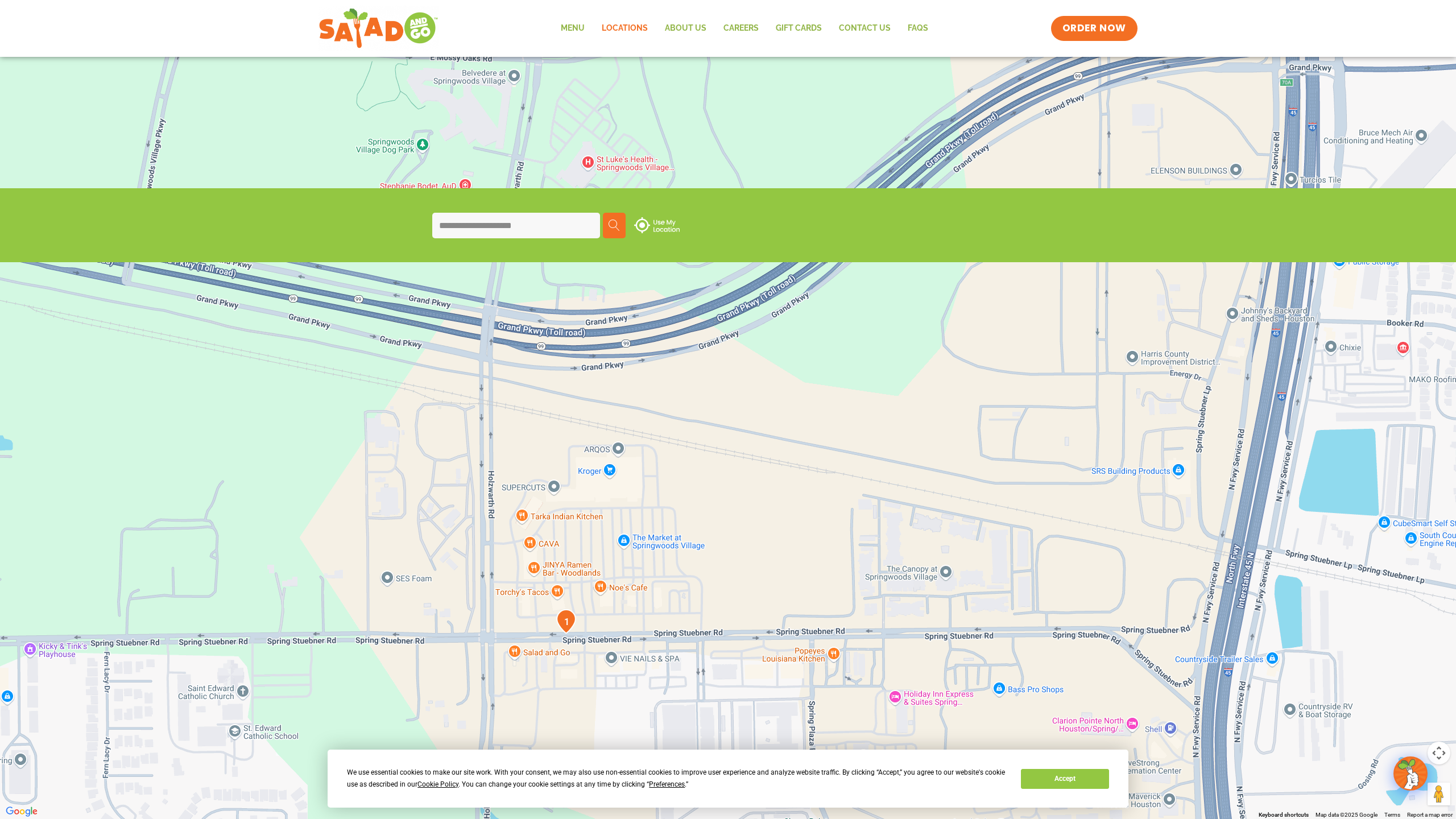 drag, startPoint x: 803, startPoint y: 276, endPoint x: 832, endPoint y: 818, distance: 542.77528 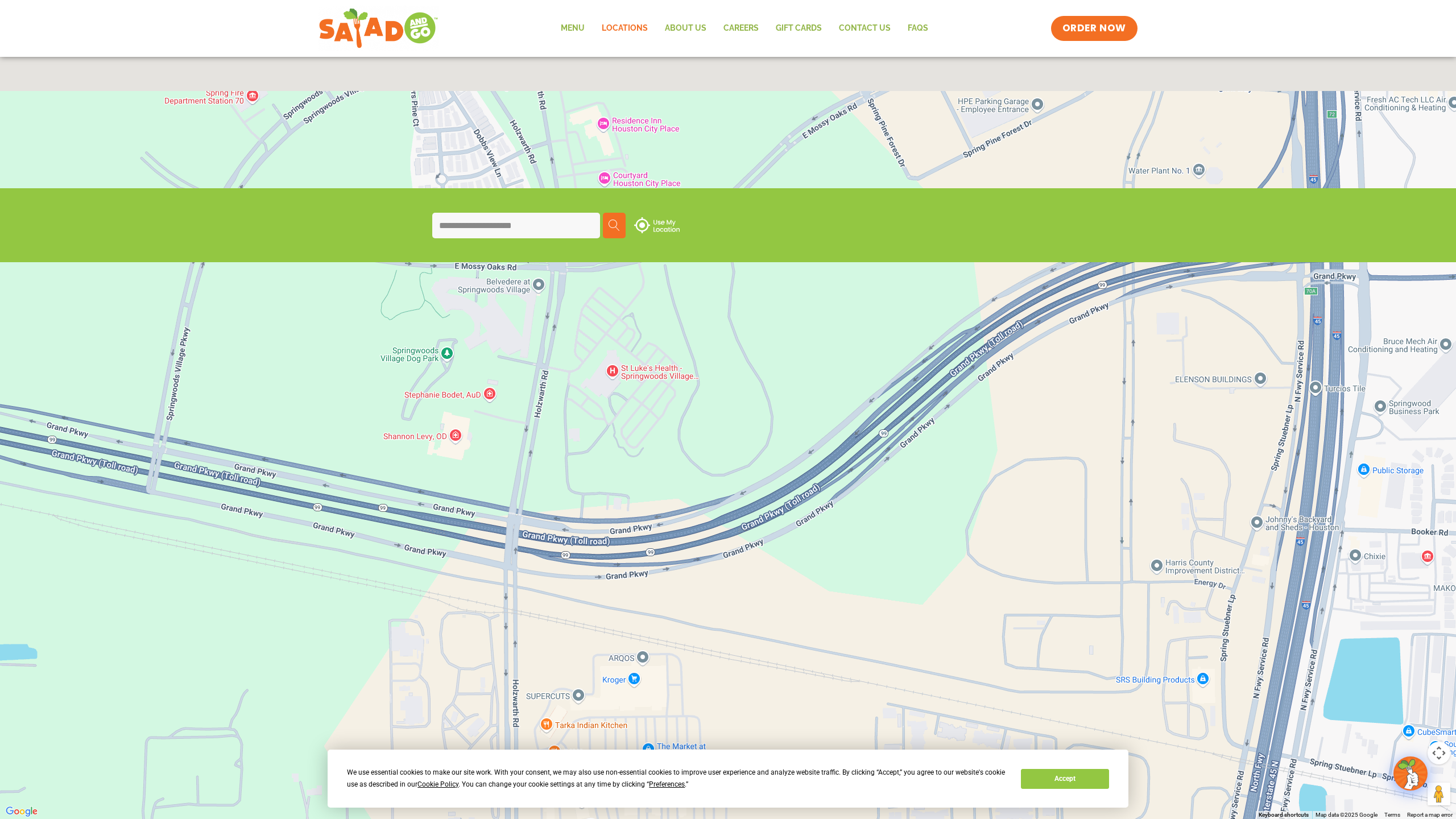 drag, startPoint x: 791, startPoint y: 432, endPoint x: 814, endPoint y: 665, distance: 234.1324 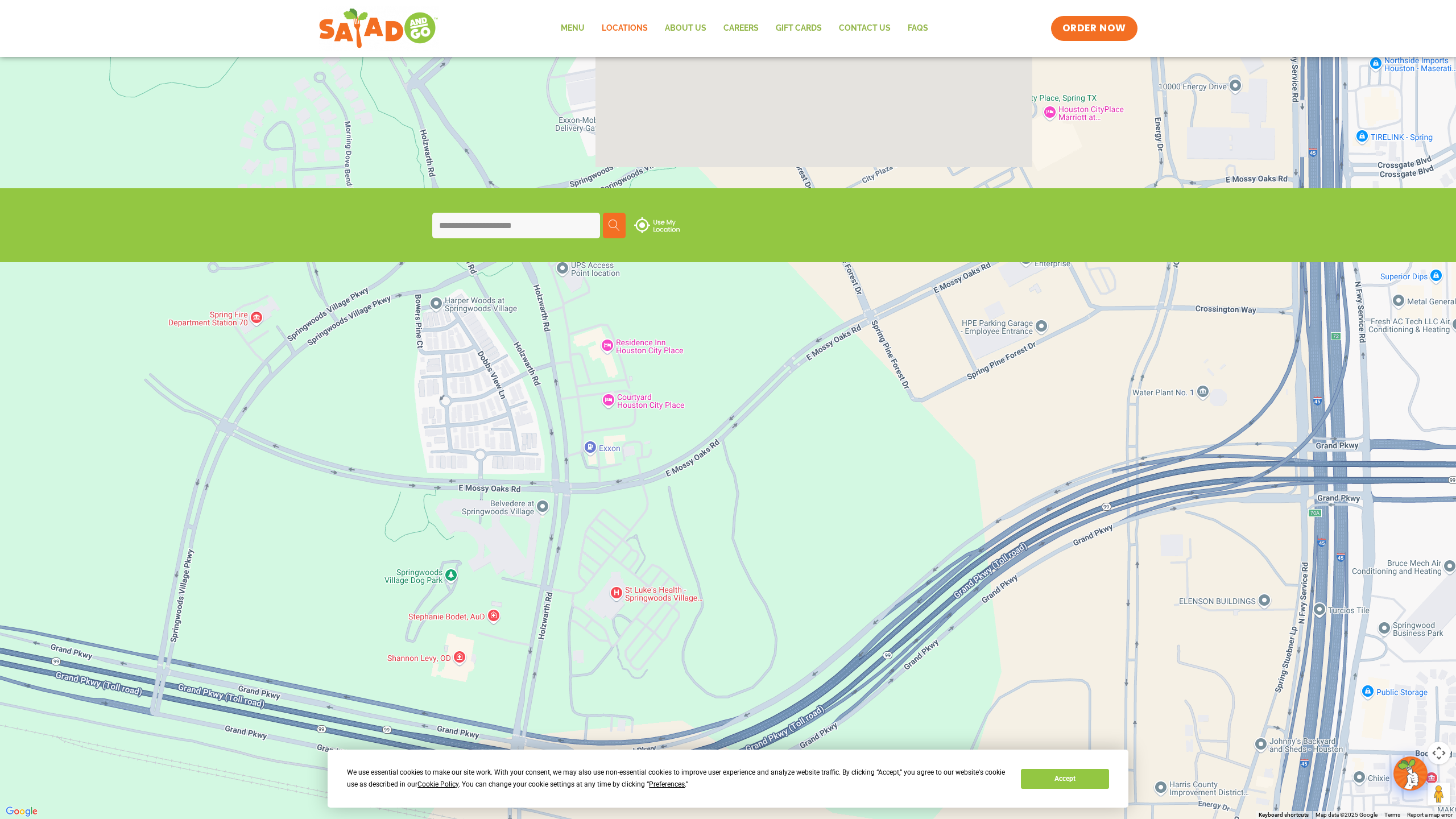 drag, startPoint x: 717, startPoint y: 376, endPoint x: 721, endPoint y: 565, distance: 189.04232 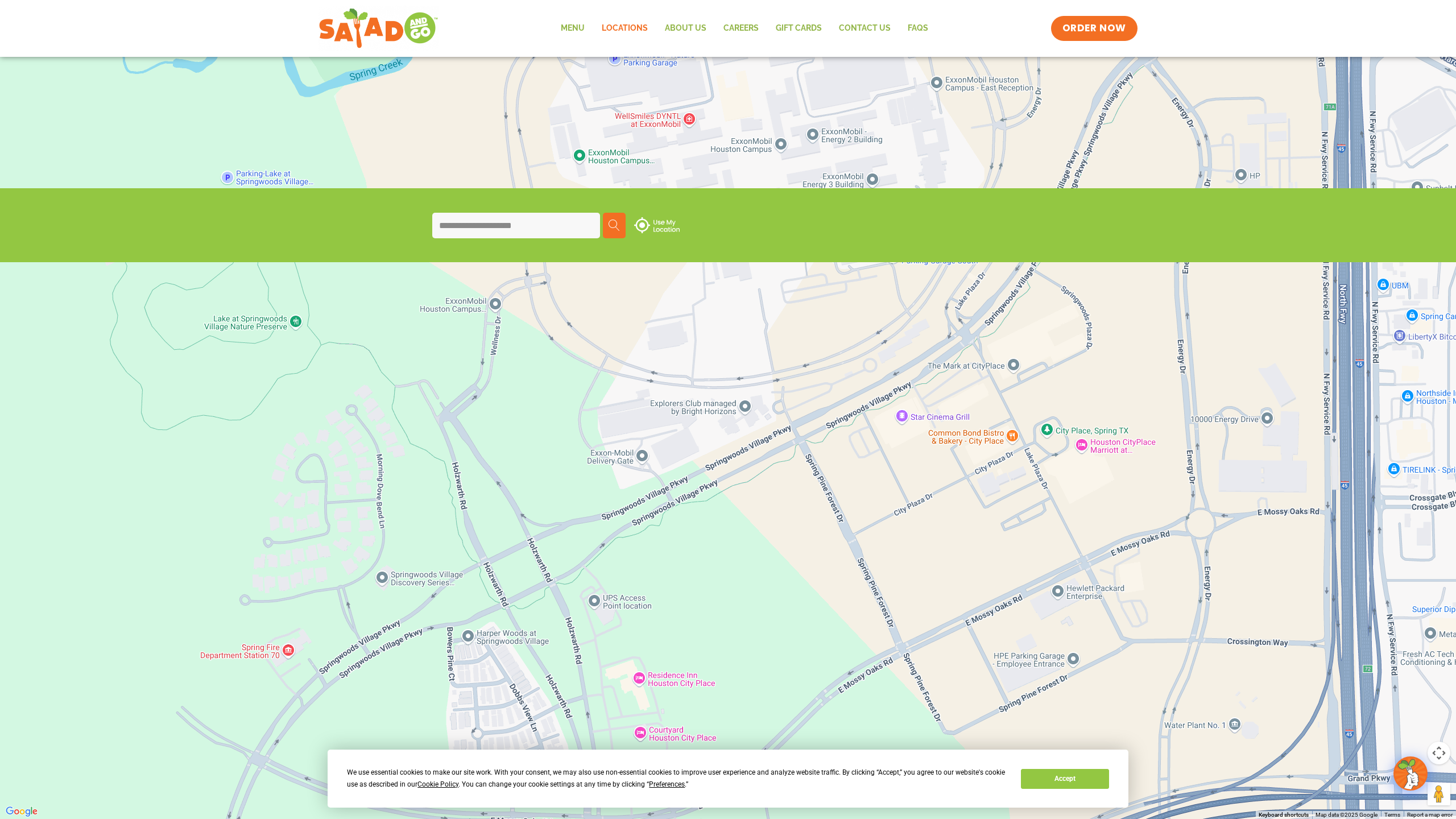 drag, startPoint x: 681, startPoint y: 262, endPoint x: 713, endPoint y: 596, distance: 335.52943 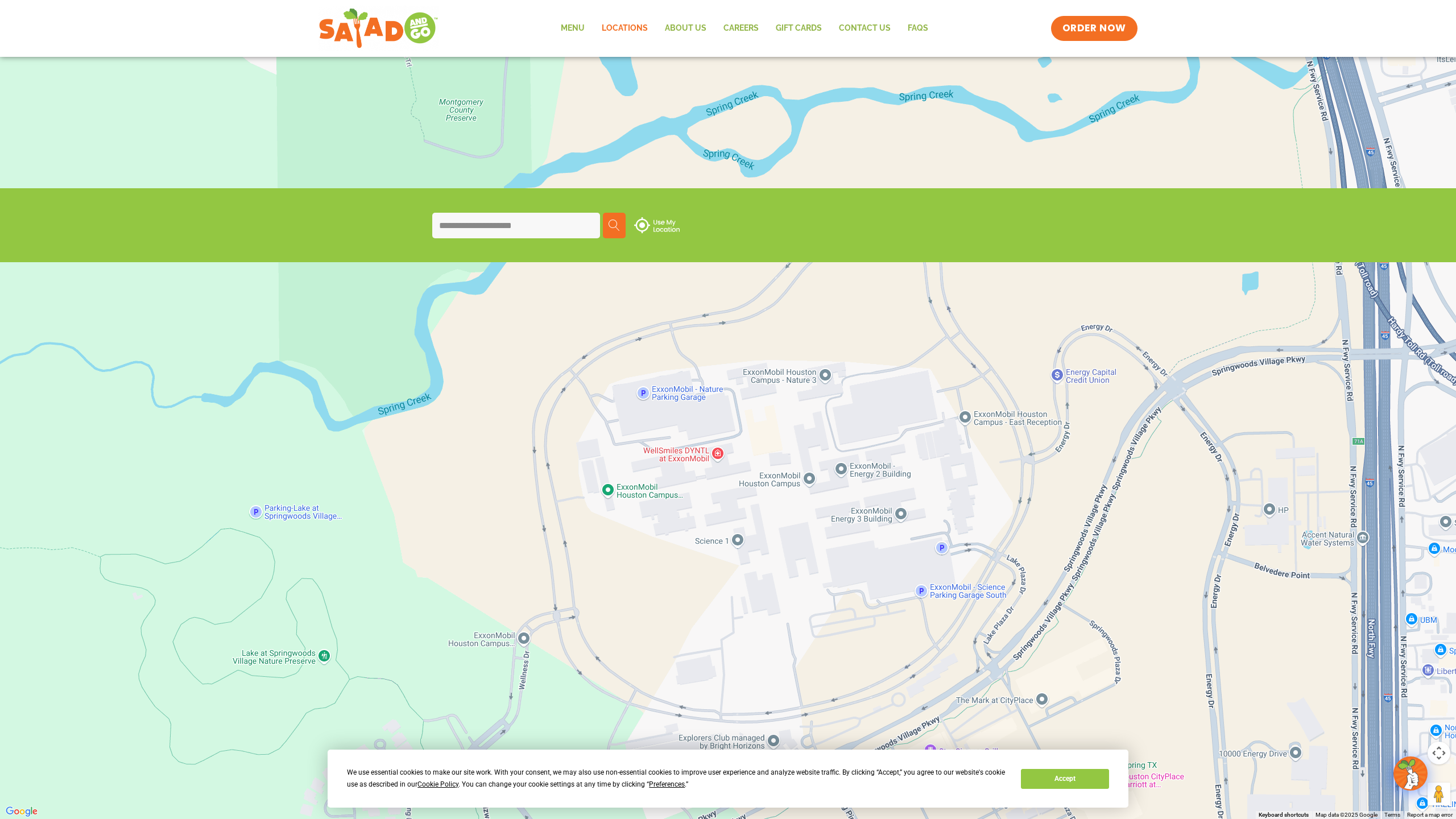 drag, startPoint x: 551, startPoint y: 173, endPoint x: 581, endPoint y: 508, distance: 336.3406 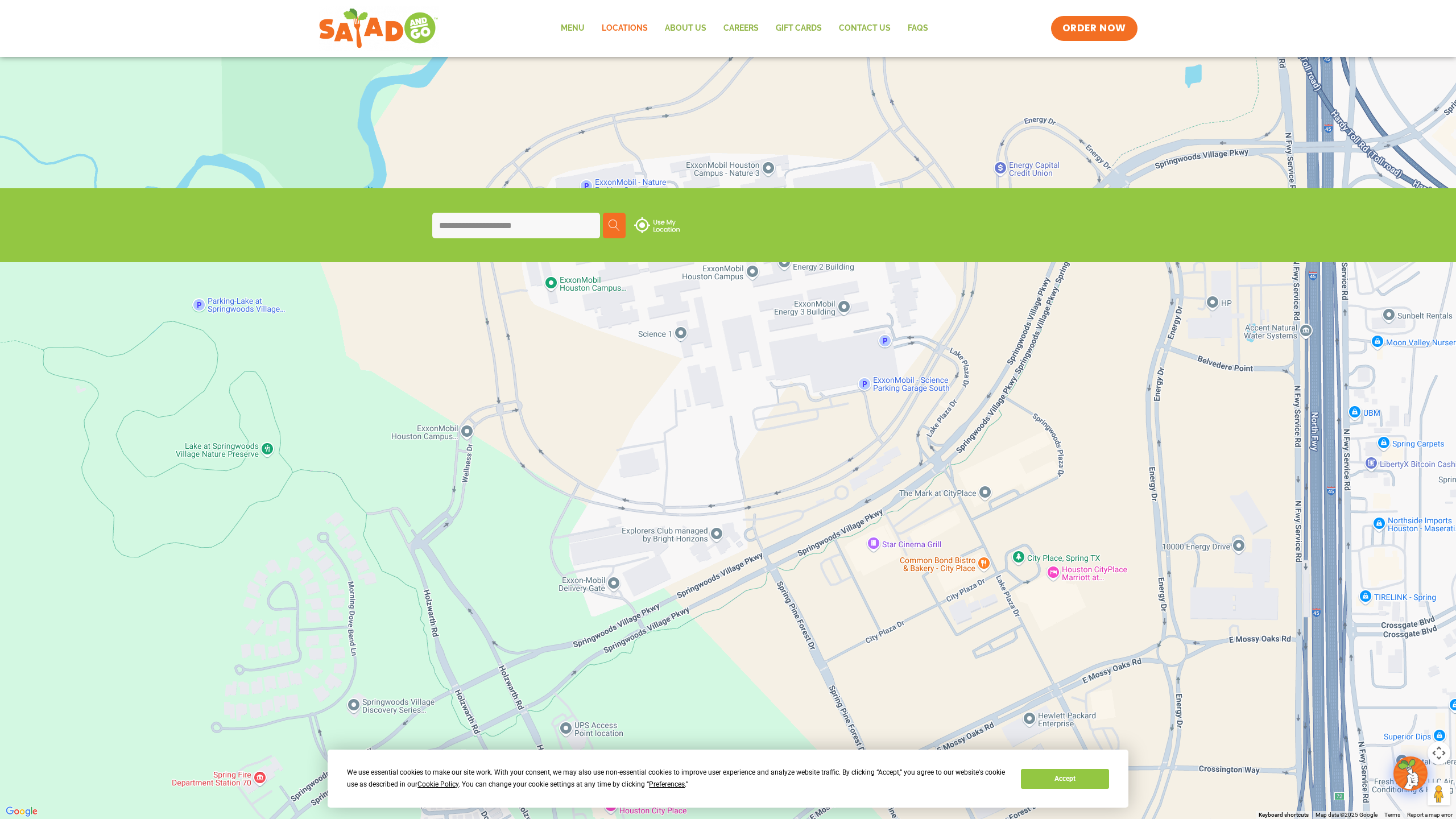 drag, startPoint x: 612, startPoint y: 276, endPoint x: 543, endPoint y: 35, distance: 250.68307 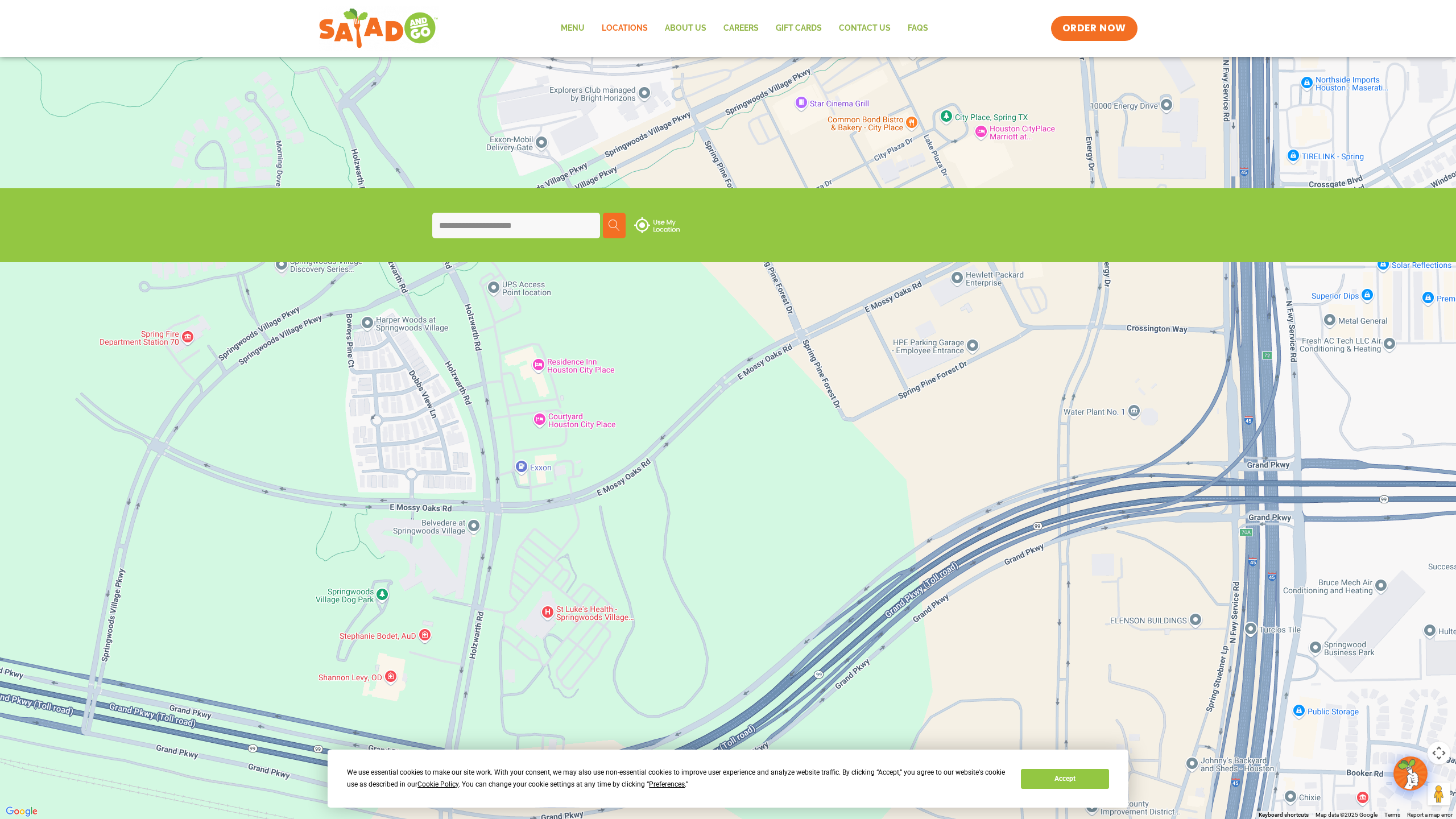 drag, startPoint x: 632, startPoint y: 659, endPoint x: 578, endPoint y: 273, distance: 389.7589 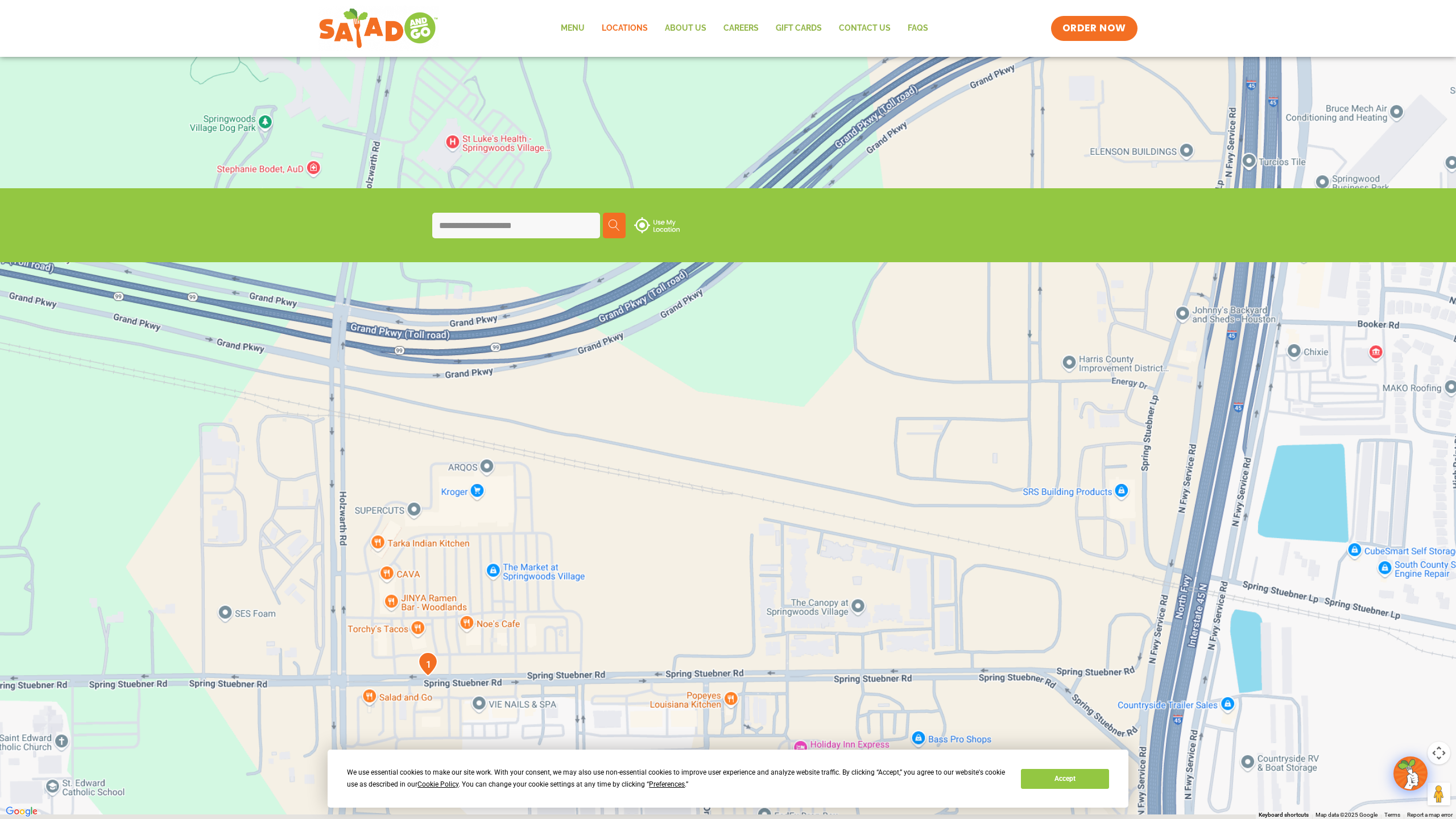 drag, startPoint x: 619, startPoint y: 670, endPoint x: 533, endPoint y: 209, distance: 468.95309 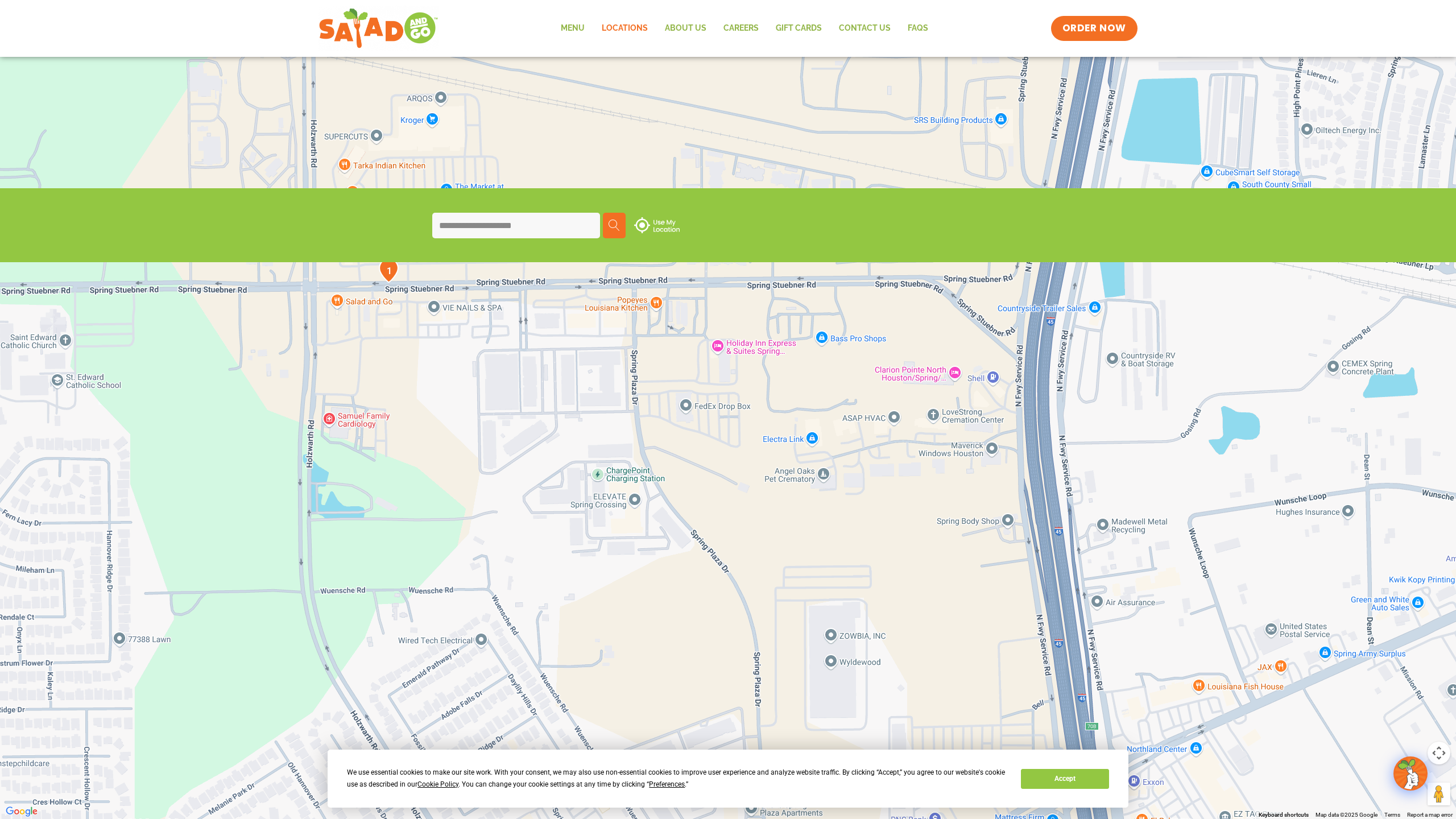 drag, startPoint x: 656, startPoint y: 428, endPoint x: 583, endPoint y: 67, distance: 368.3069 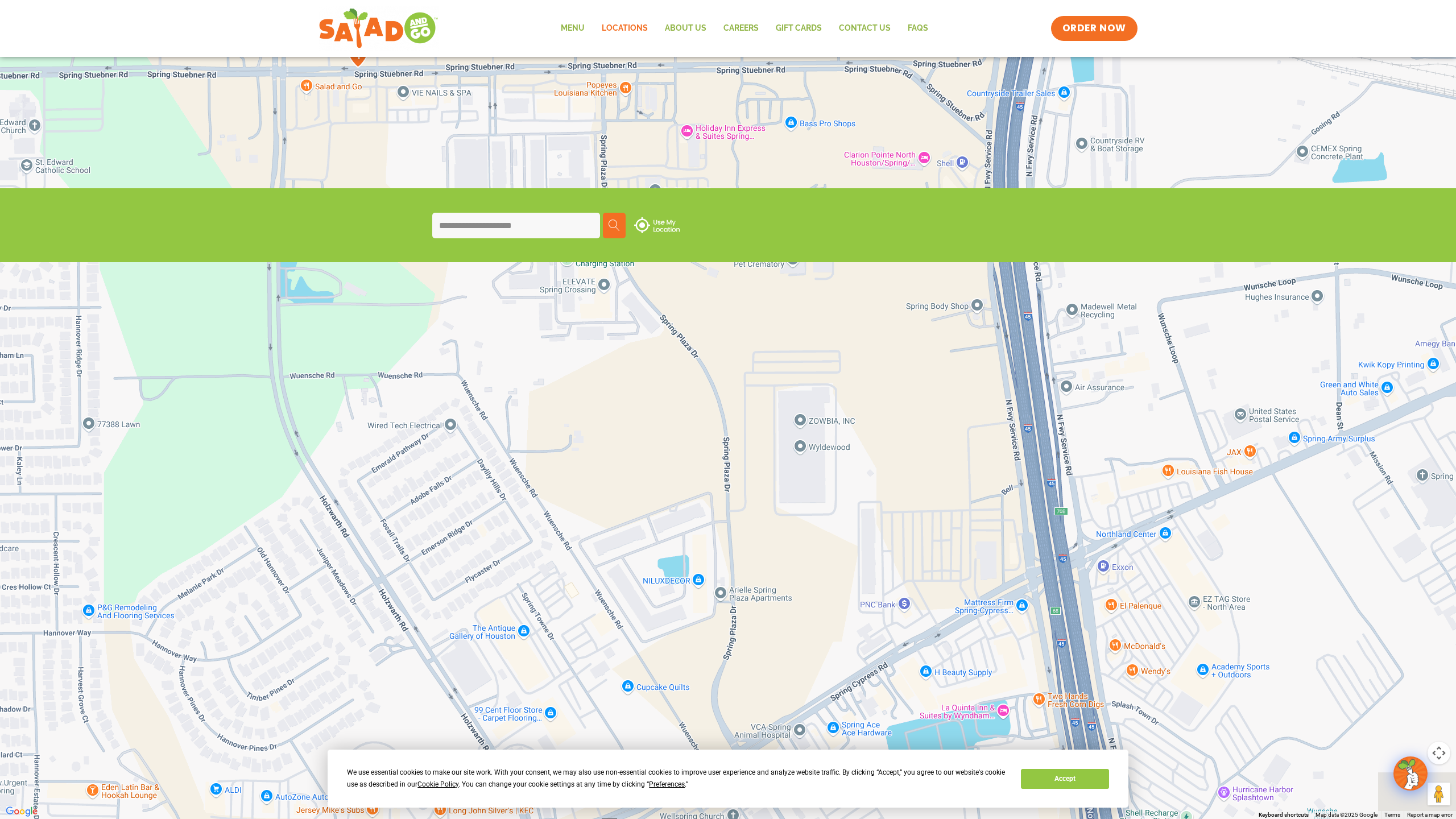 drag, startPoint x: 506, startPoint y: 452, endPoint x: 477, endPoint y: 233, distance: 220.91175 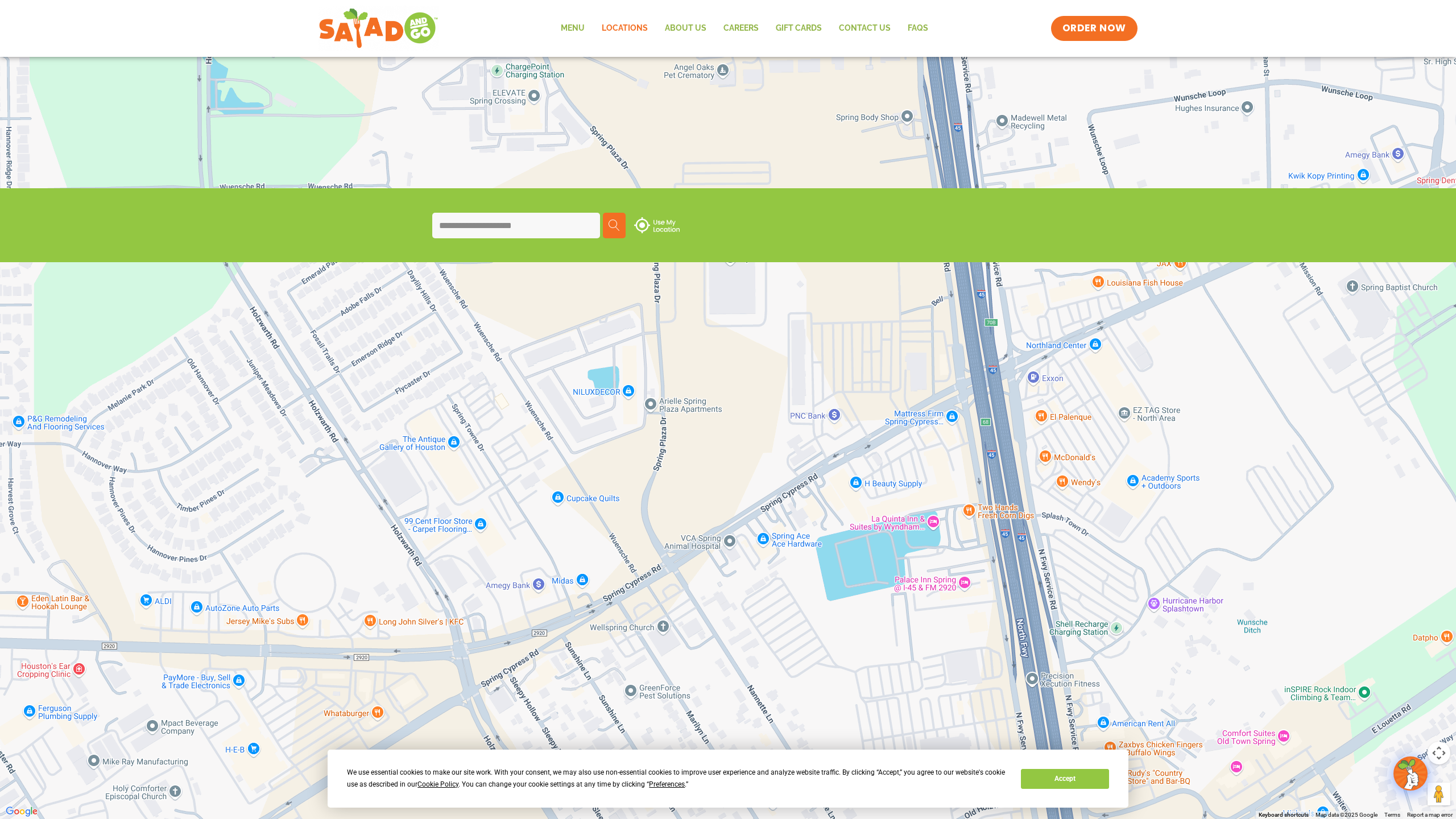 drag, startPoint x: 829, startPoint y: 570, endPoint x: 759, endPoint y: 380, distance: 202.48457 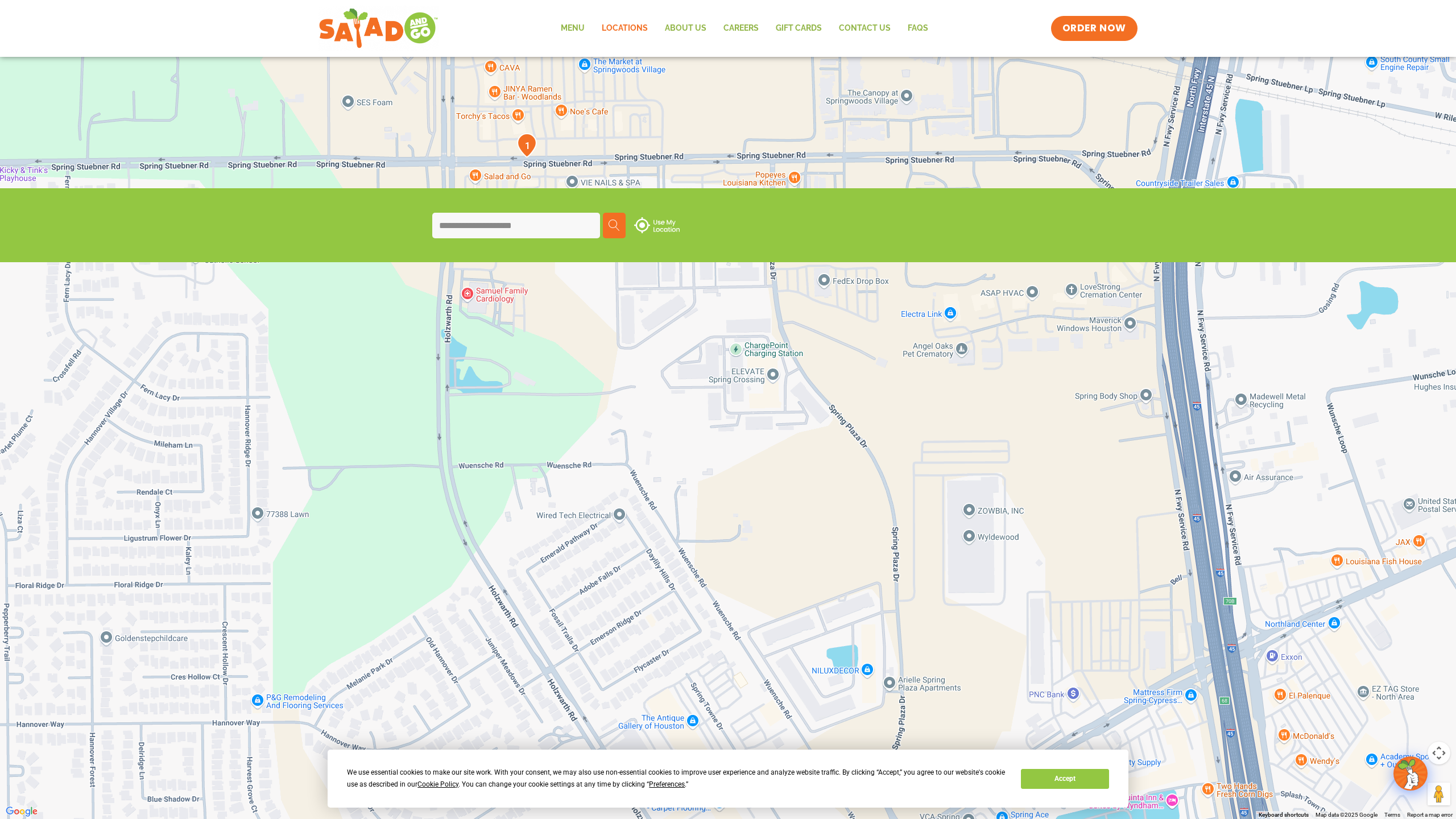 drag, startPoint x: 483, startPoint y: 435, endPoint x: 723, endPoint y: 714, distance: 368.0231 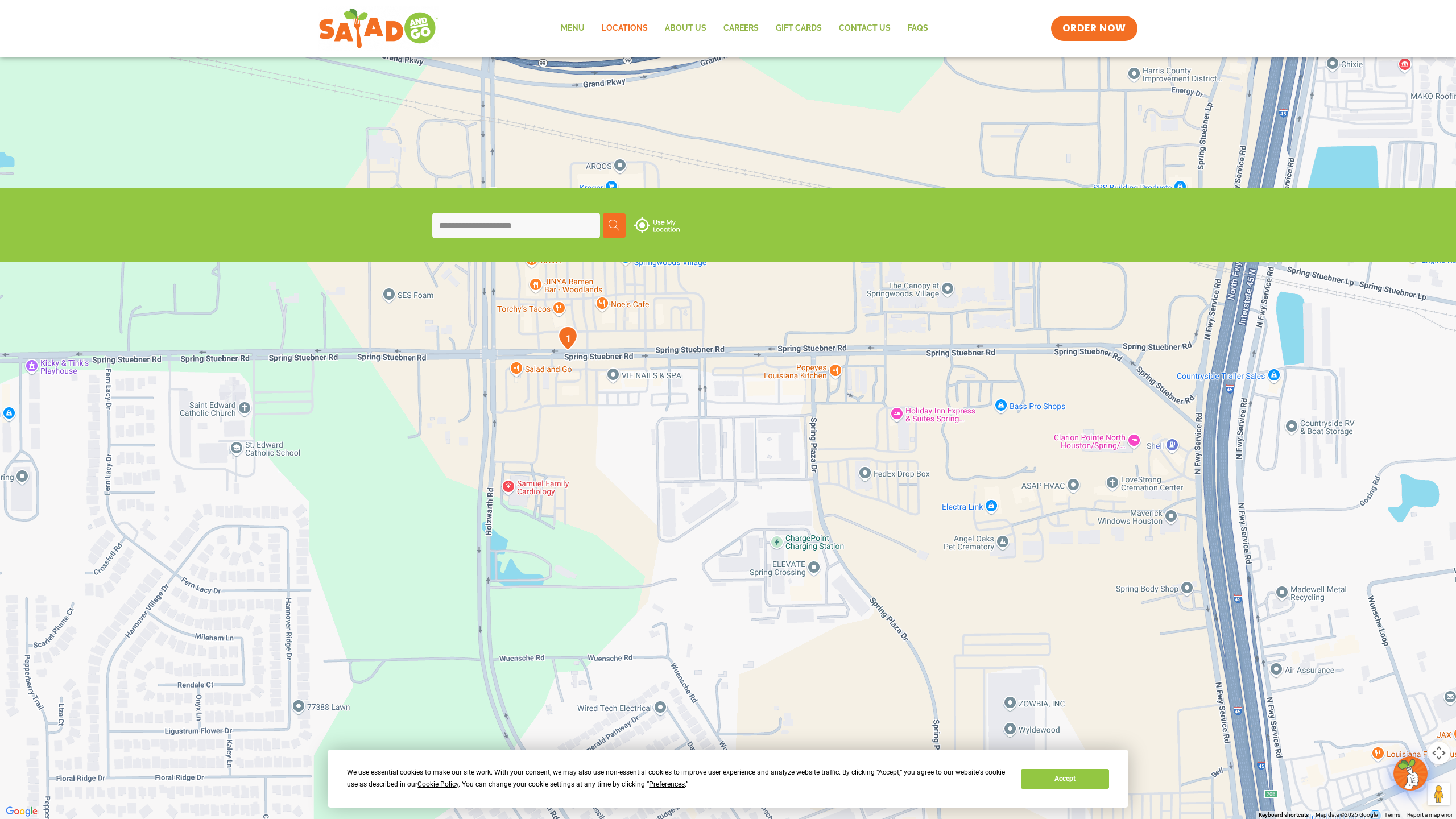 drag, startPoint x: 582, startPoint y: 292, endPoint x: 623, endPoint y: 486, distance: 198.28515 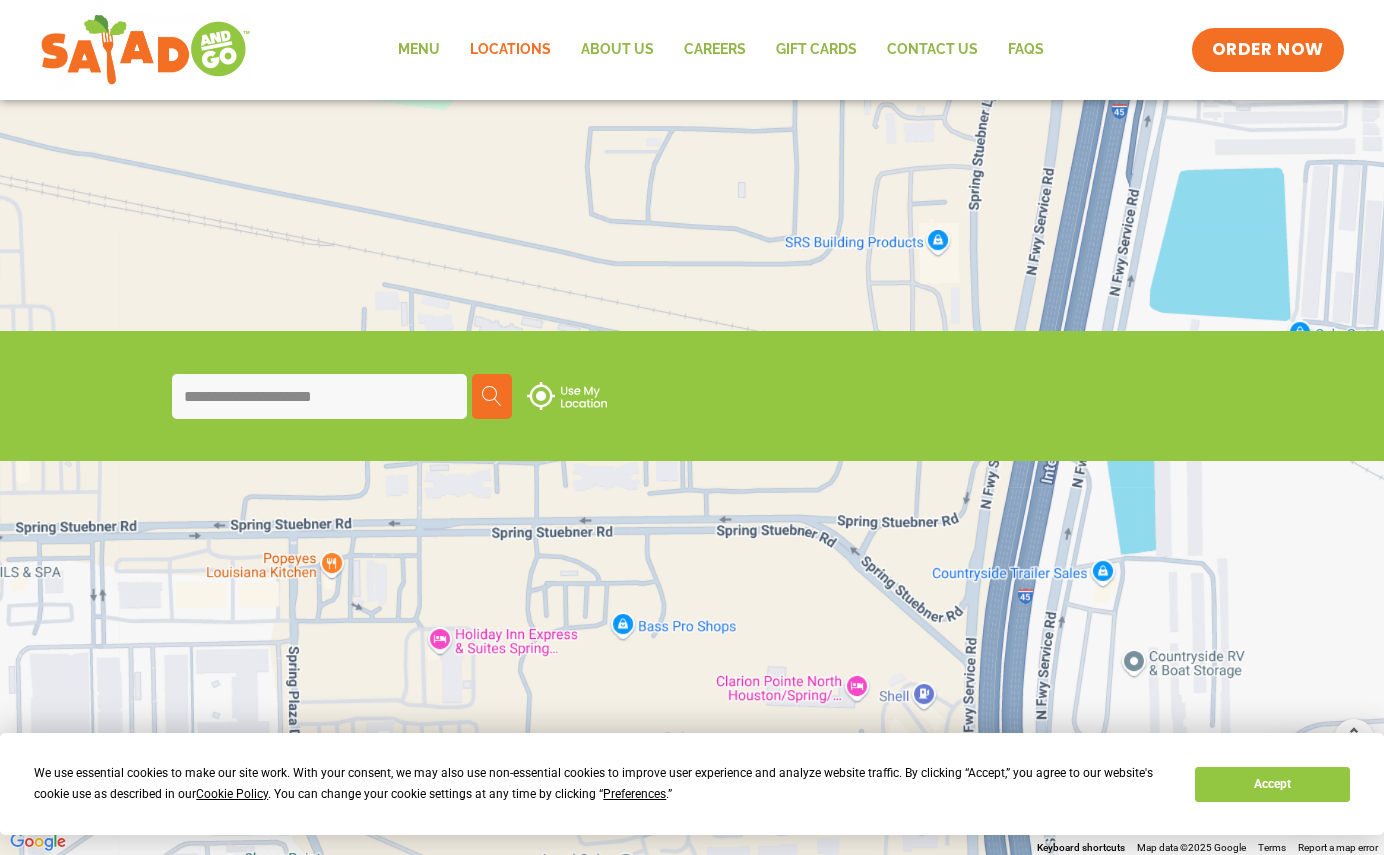 scroll, scrollTop: 0, scrollLeft: 0, axis: both 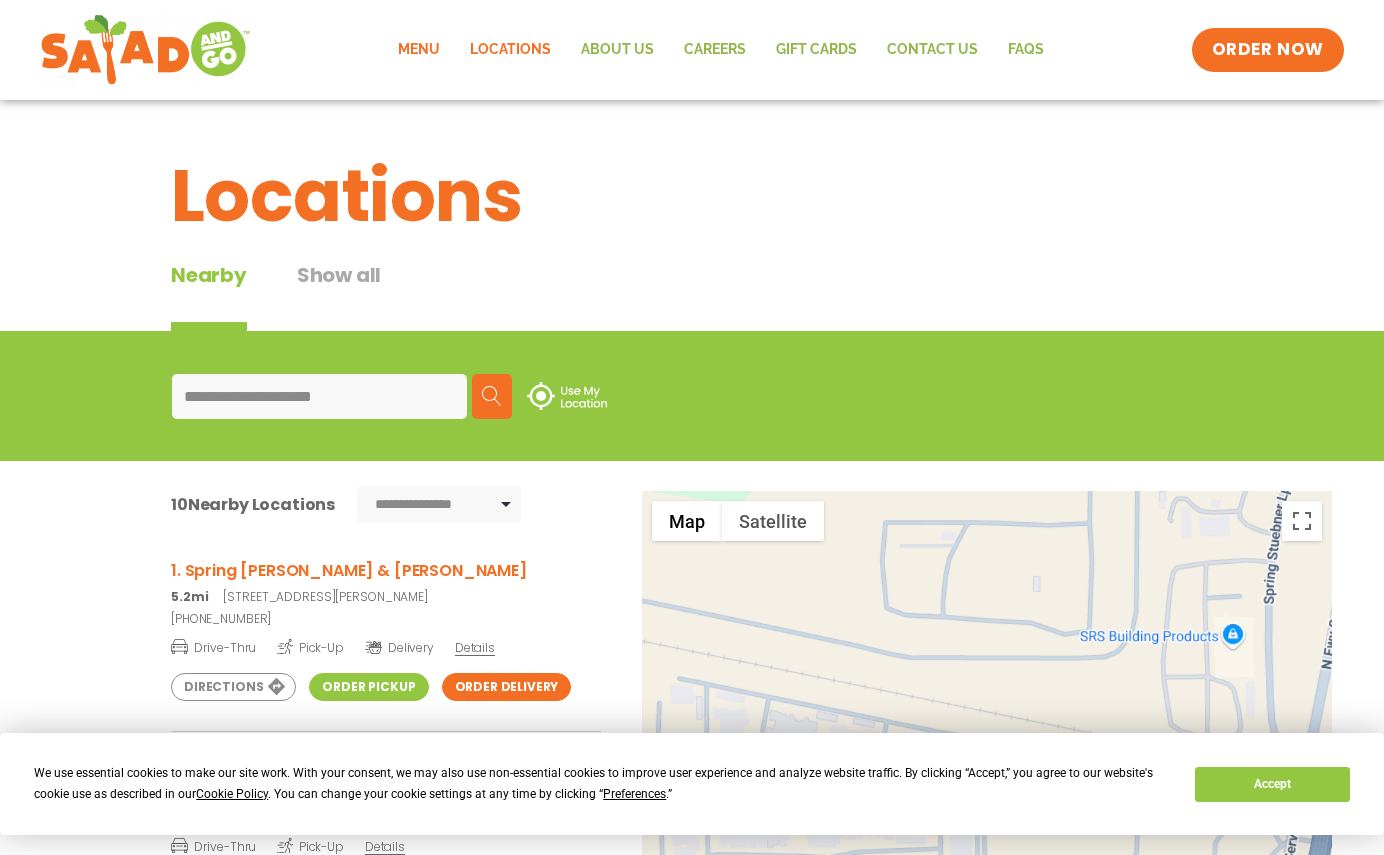 click on "Menu" 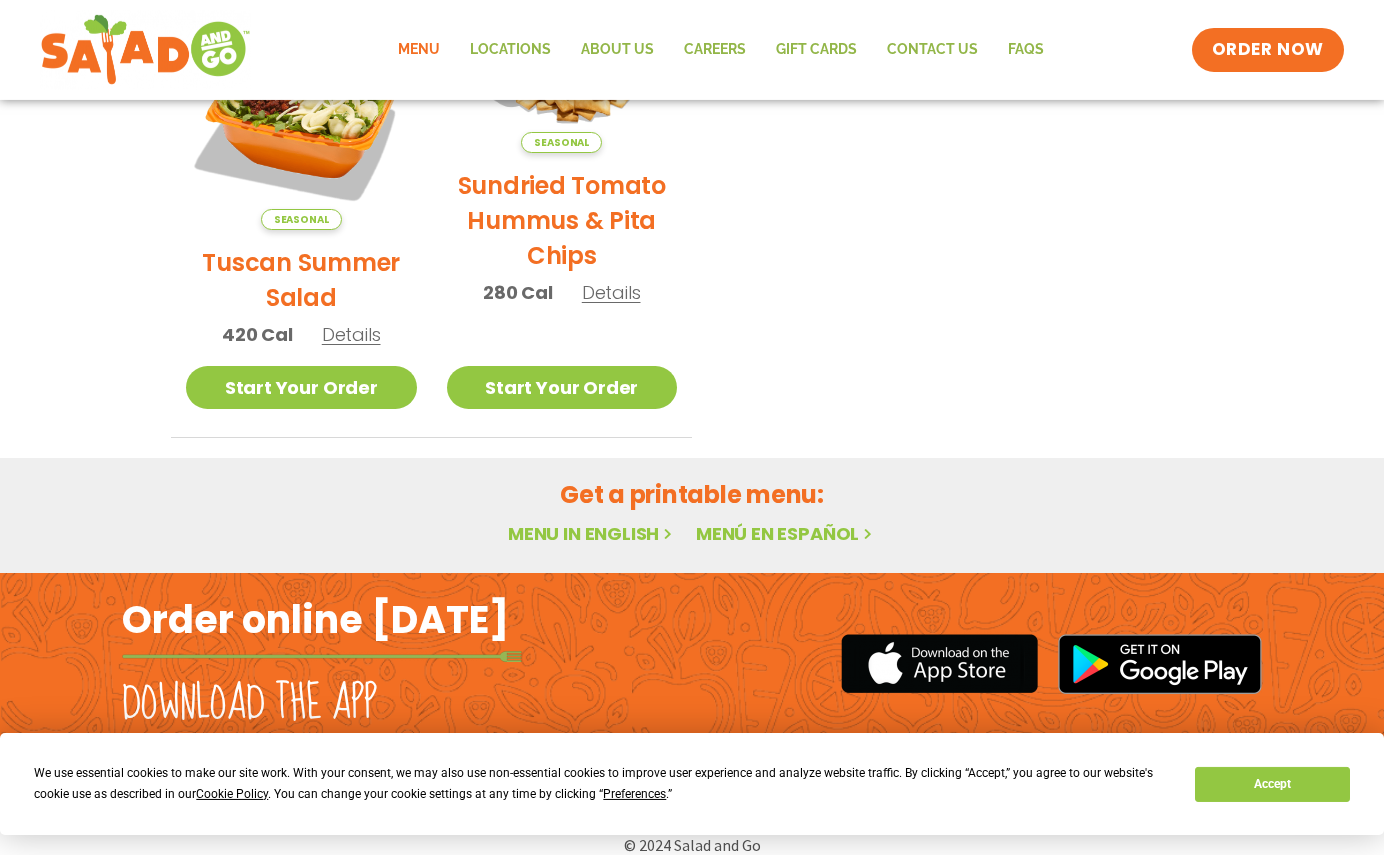 scroll, scrollTop: 590, scrollLeft: 0, axis: vertical 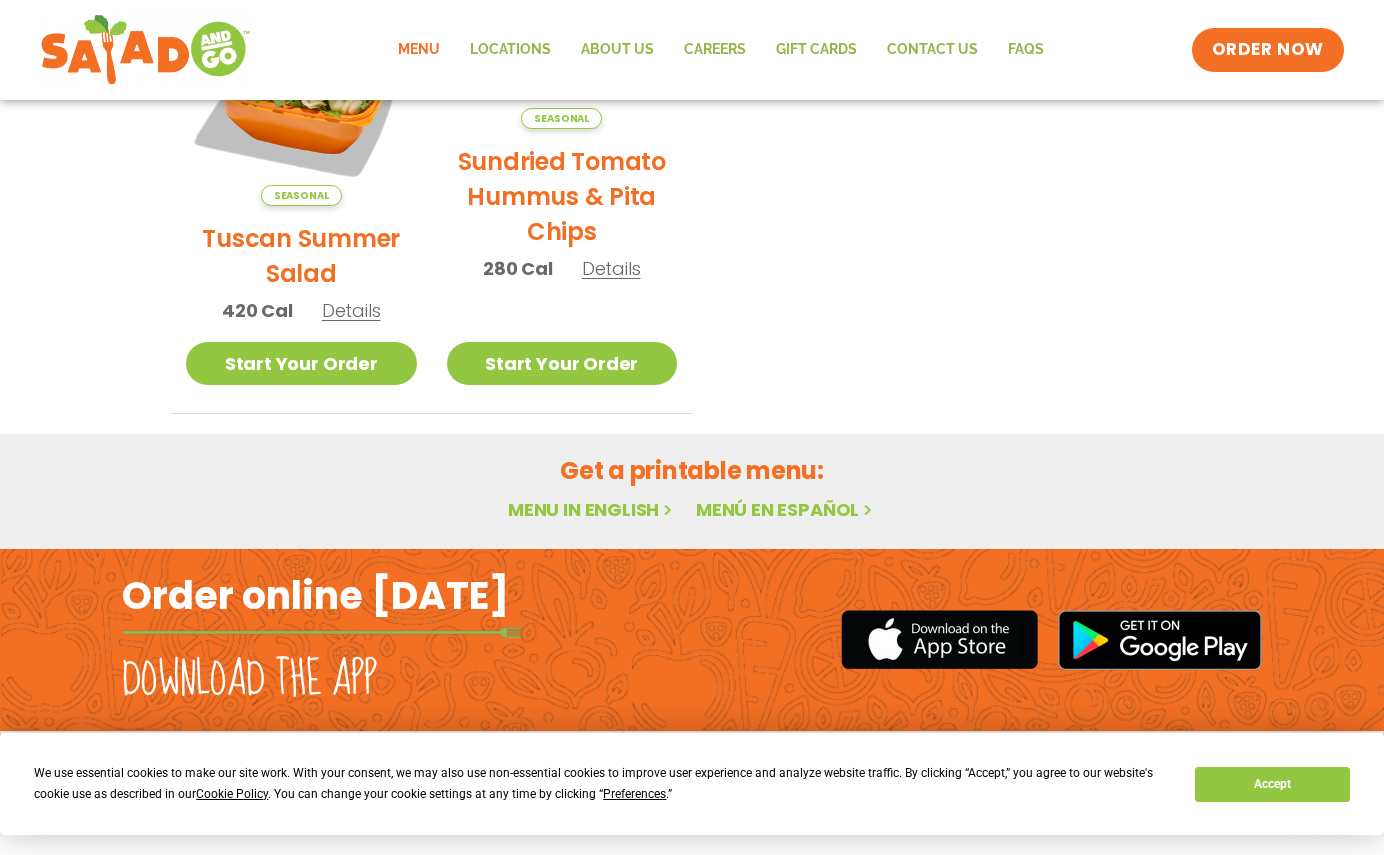 click on "Preferences" at bounding box center [634, 794] 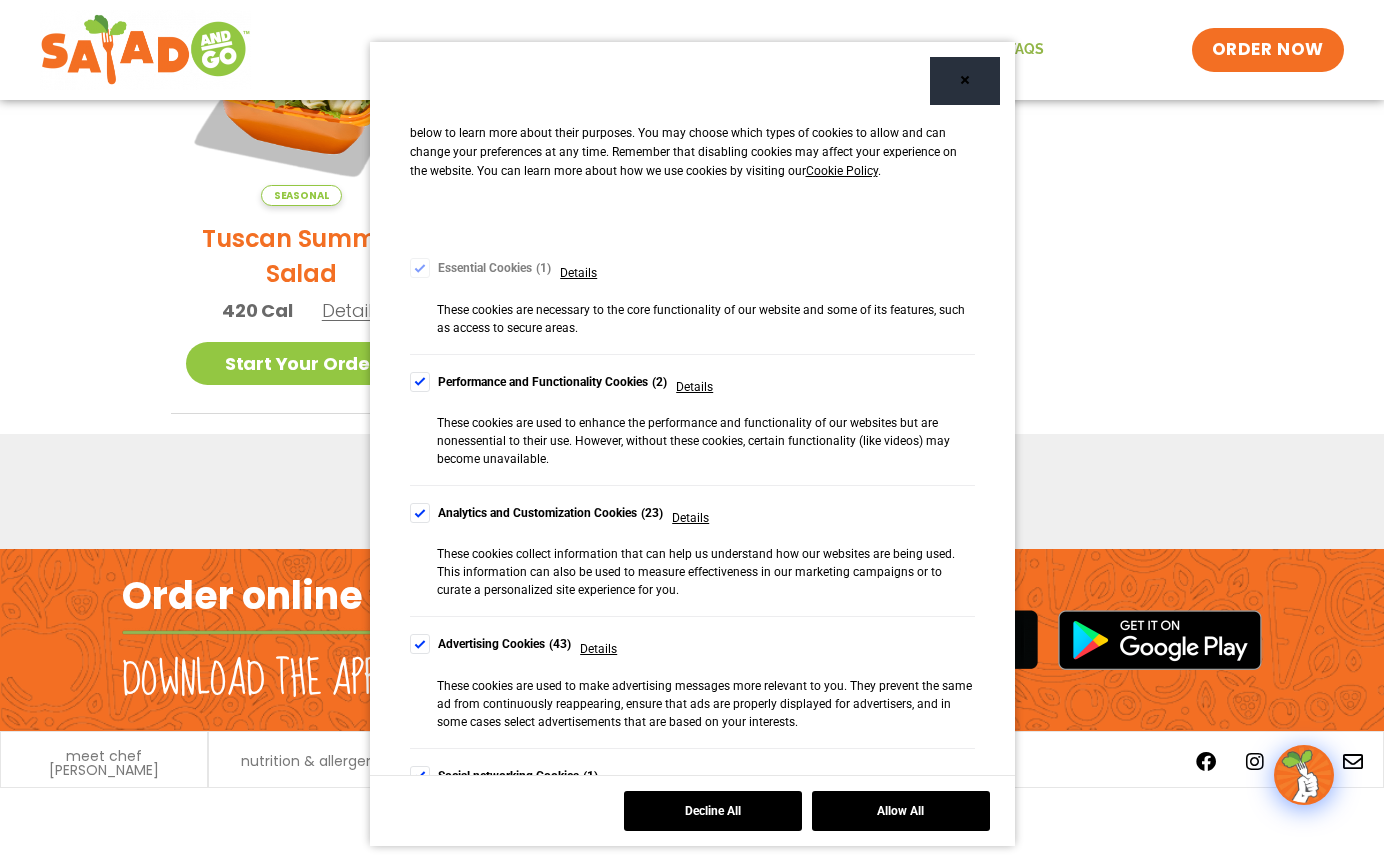scroll, scrollTop: 96, scrollLeft: 0, axis: vertical 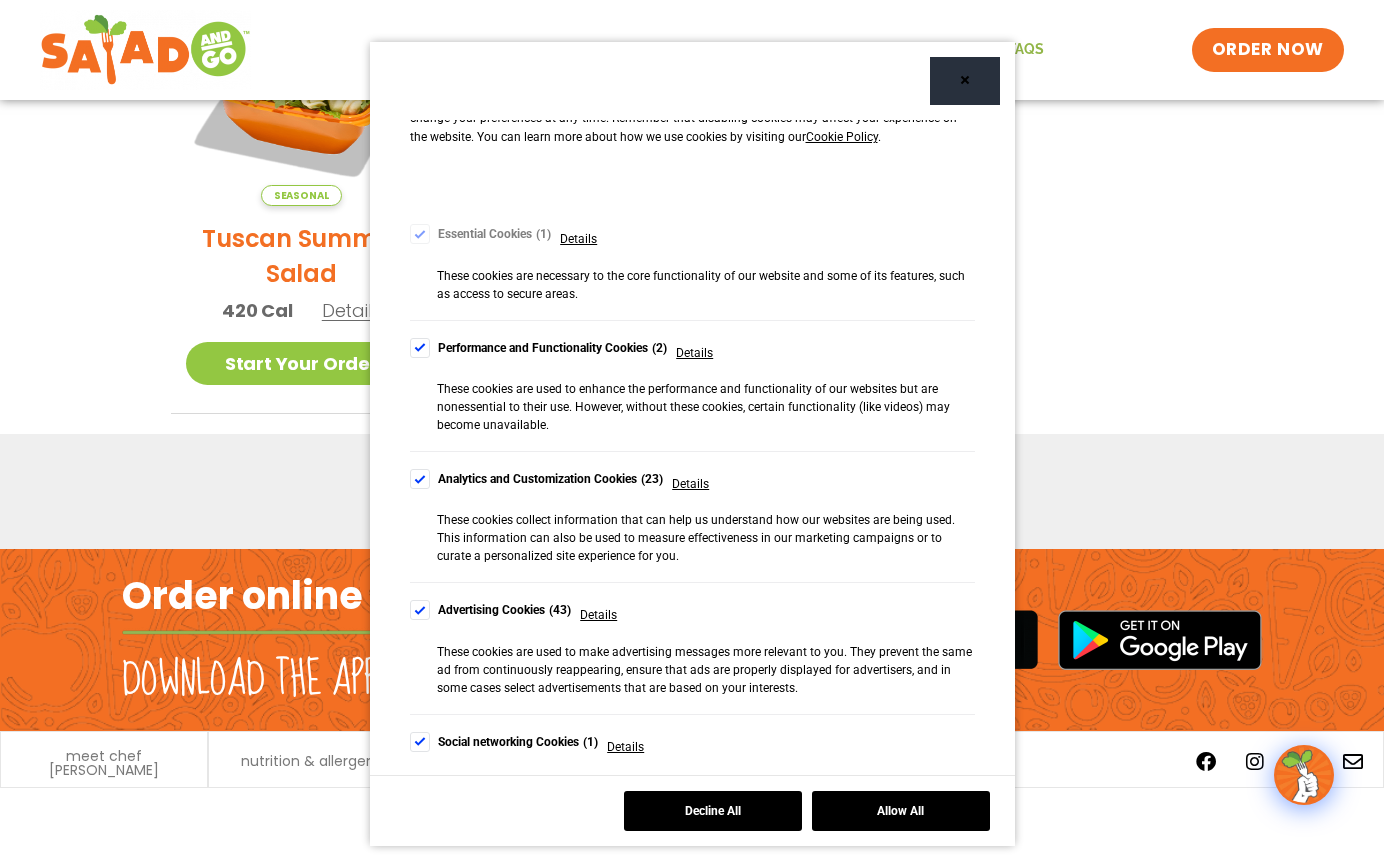 click at bounding box center [420, 348] 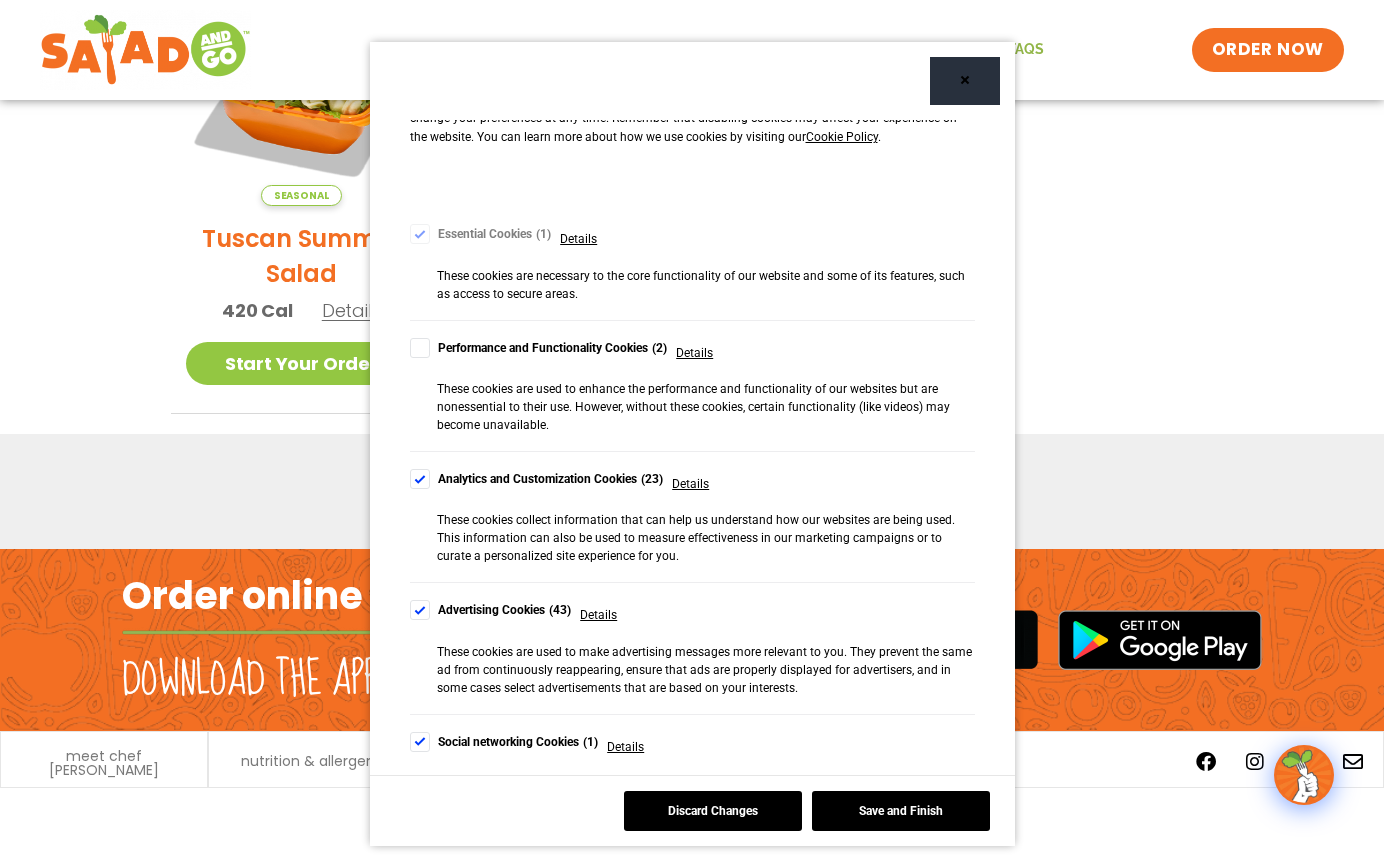 click at bounding box center [420, 479] 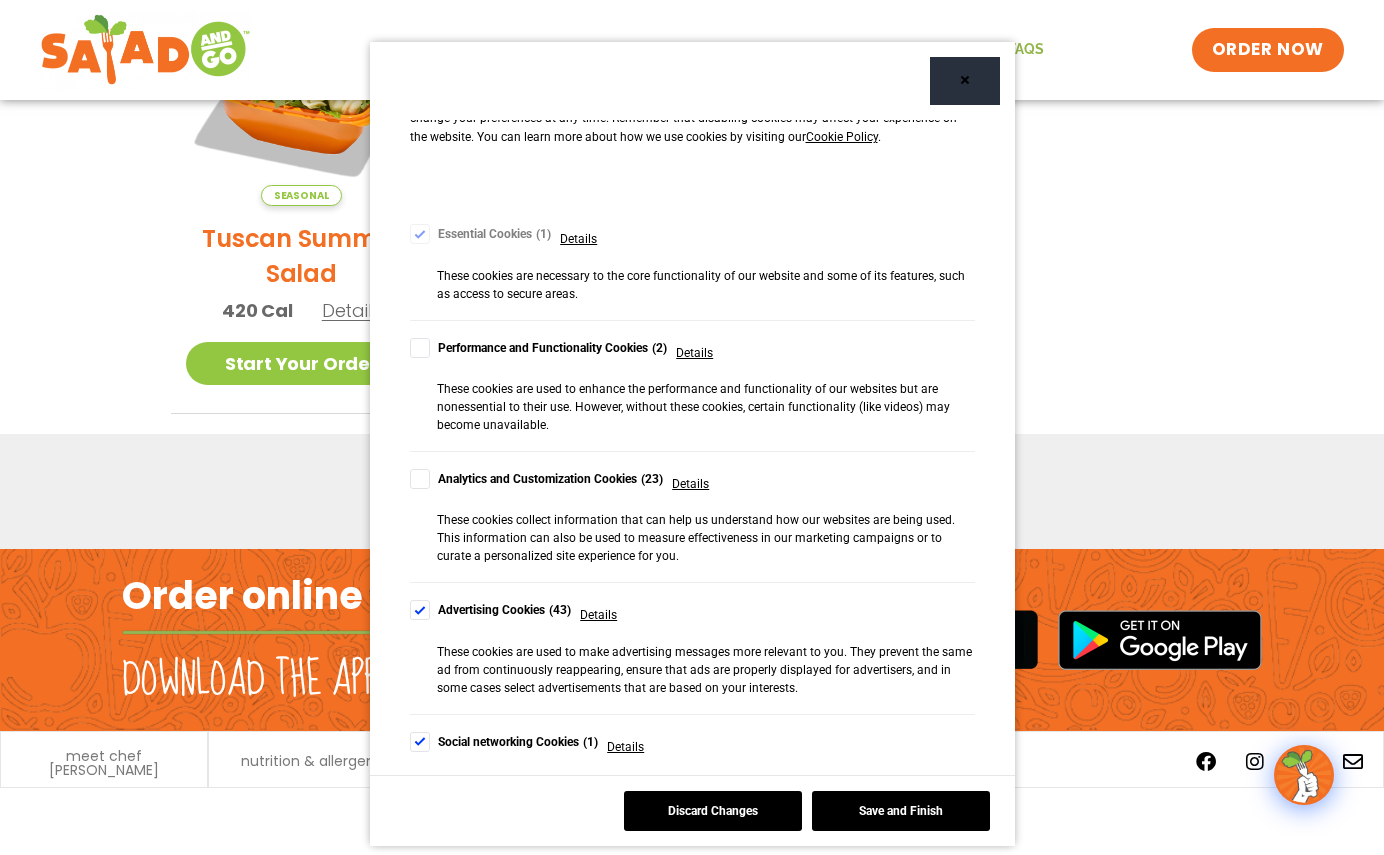 click at bounding box center [420, 610] 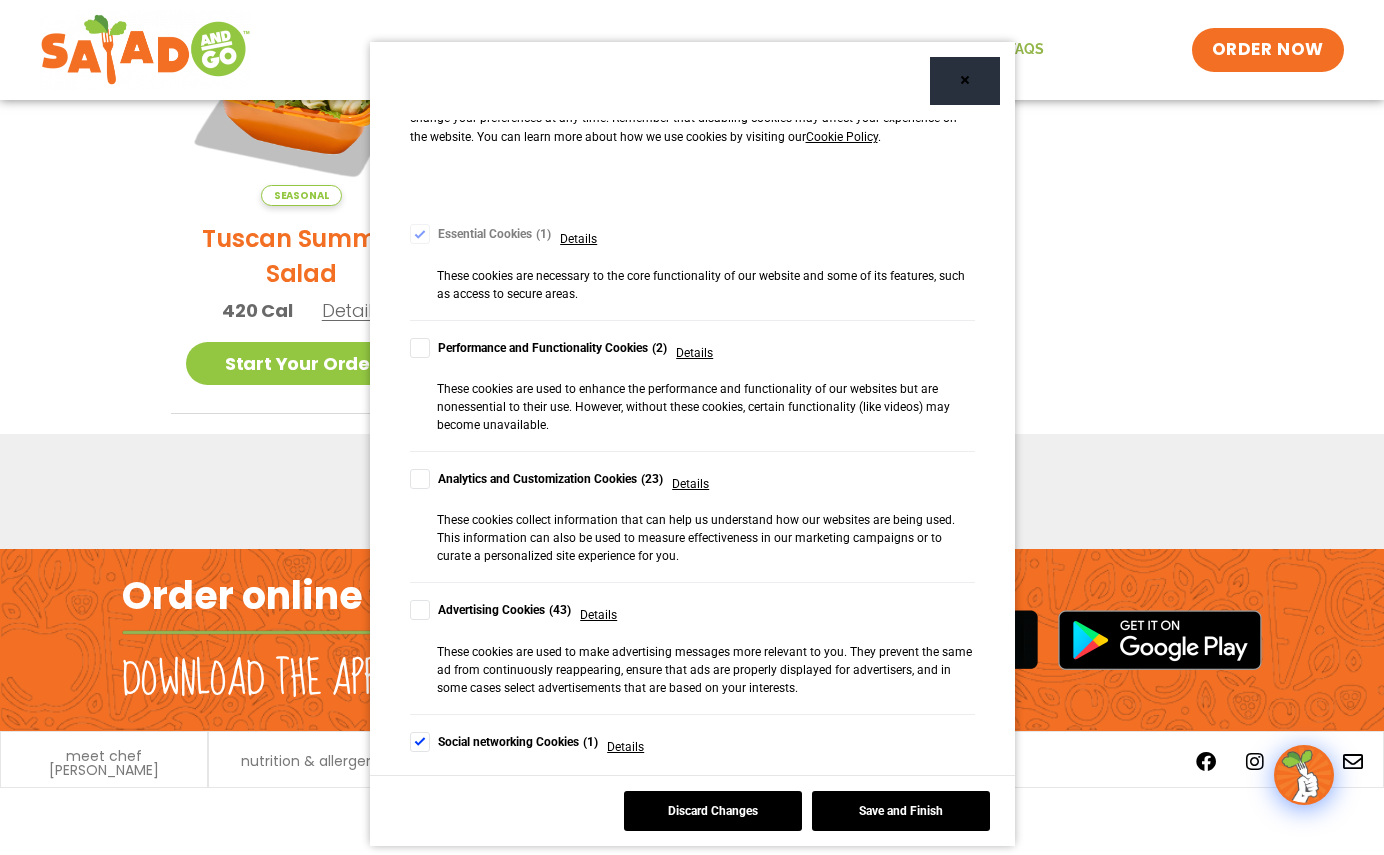 click at bounding box center [420, 742] 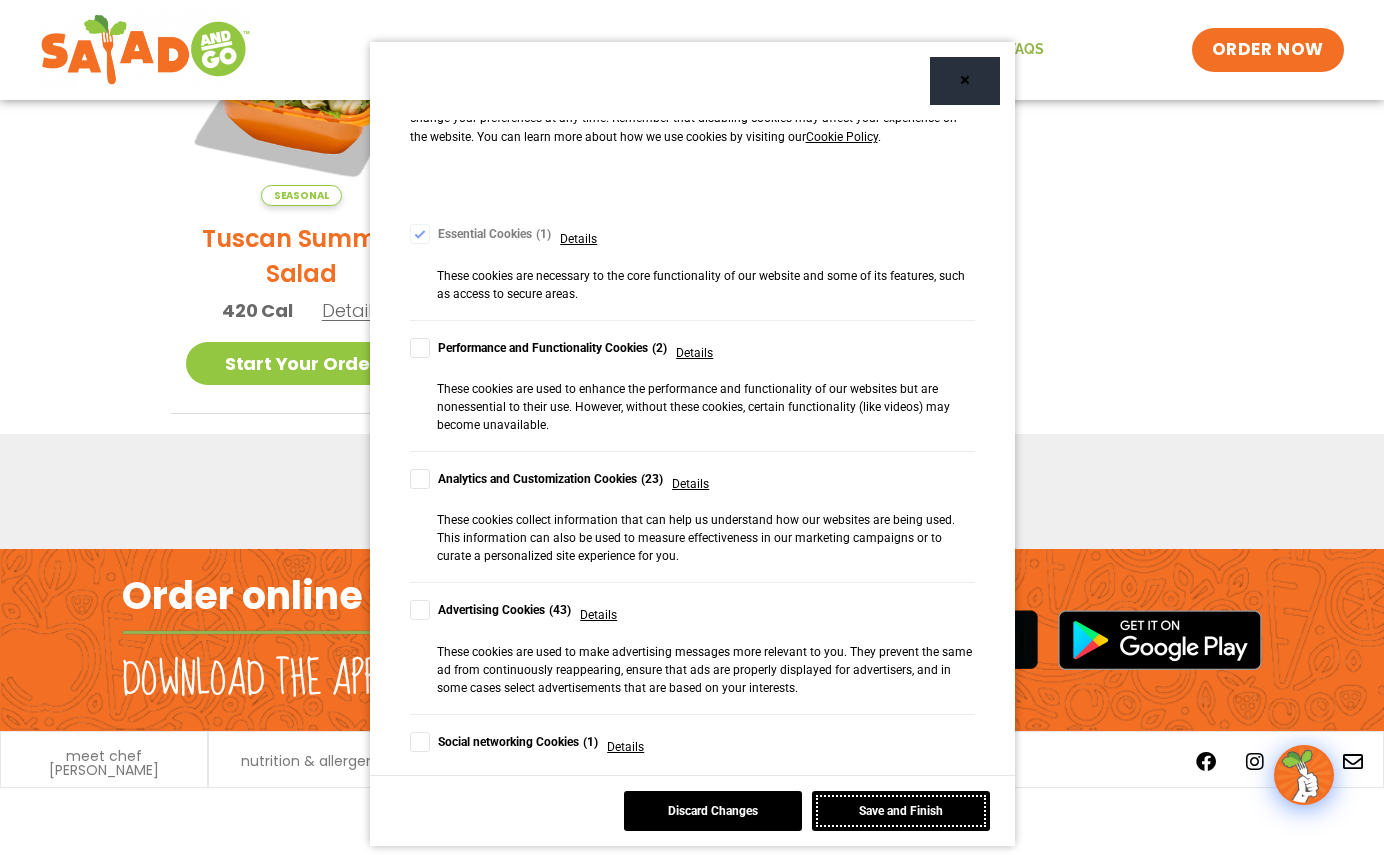 click on "Save and Finish" at bounding box center (901, 811) 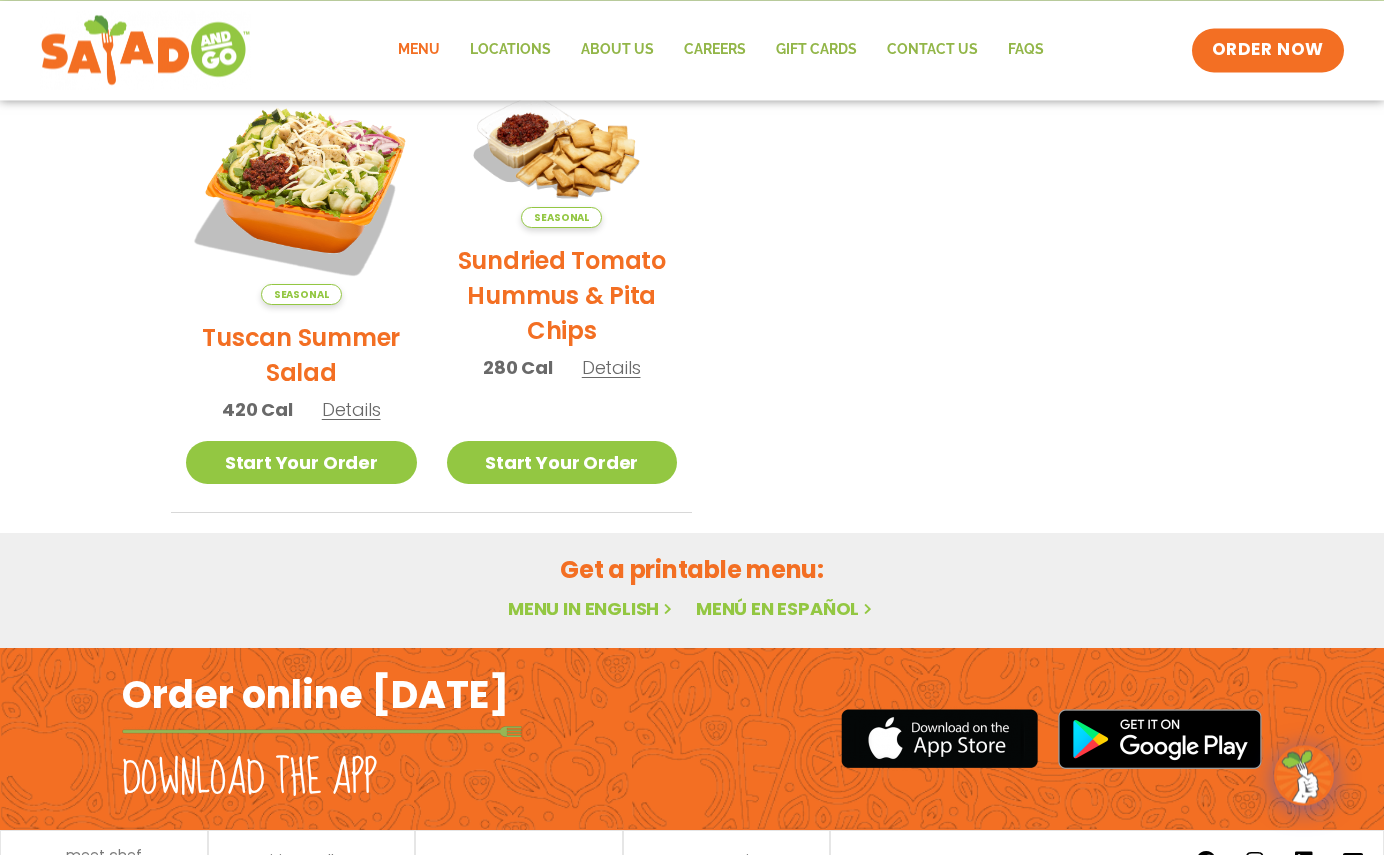 scroll, scrollTop: 488, scrollLeft: 0, axis: vertical 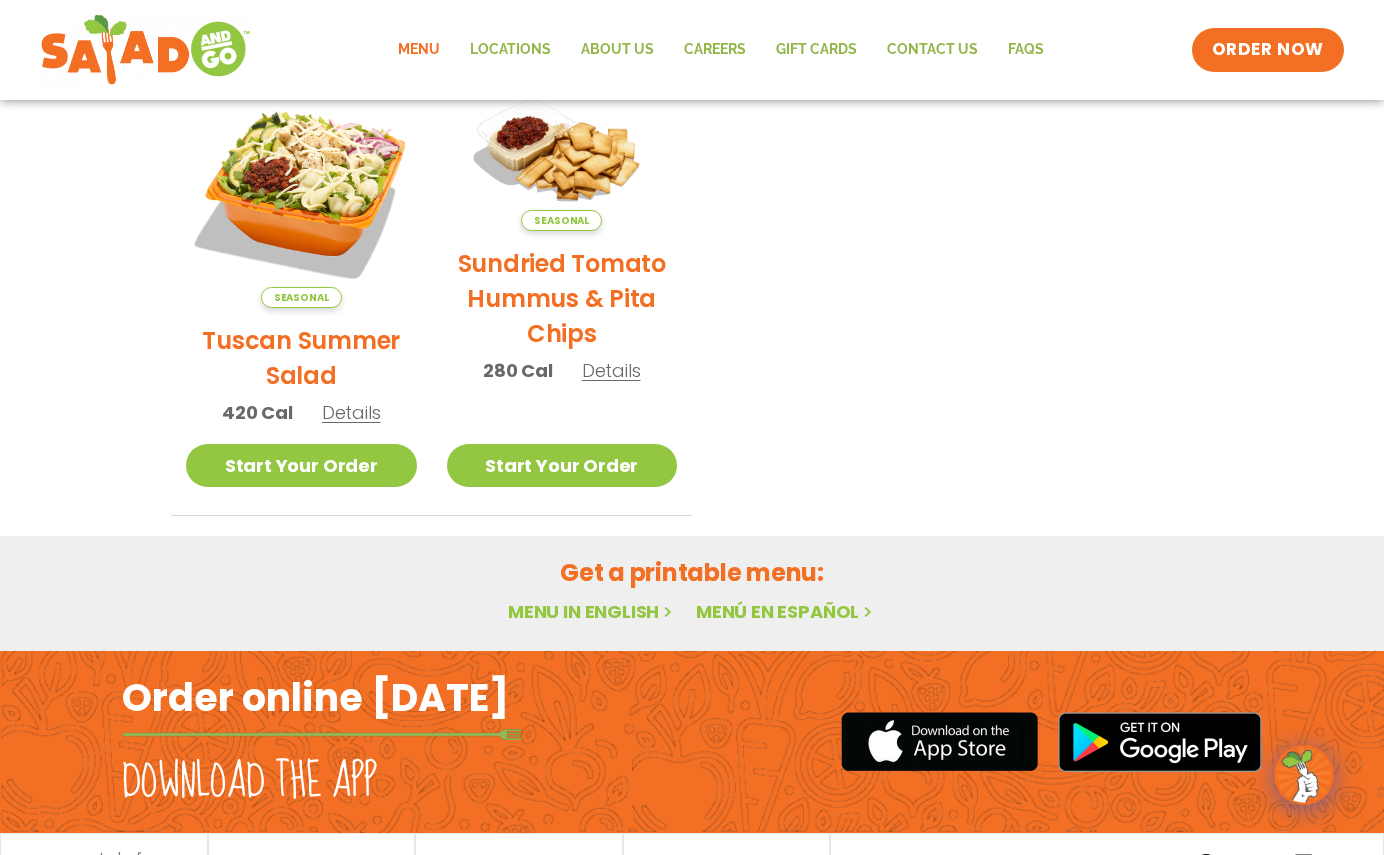 click on "Menu in English" at bounding box center [592, 611] 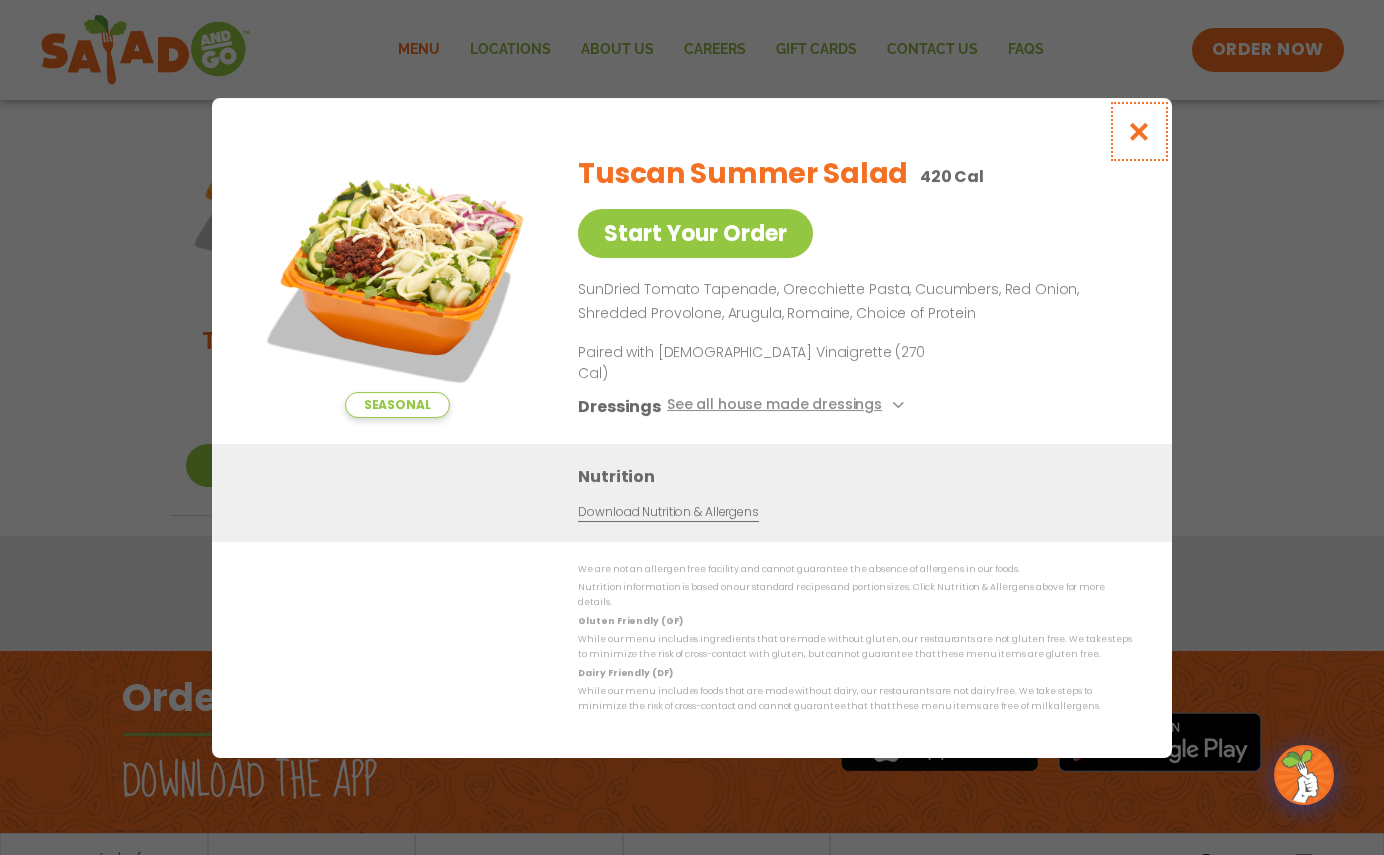 click at bounding box center (1139, 131) 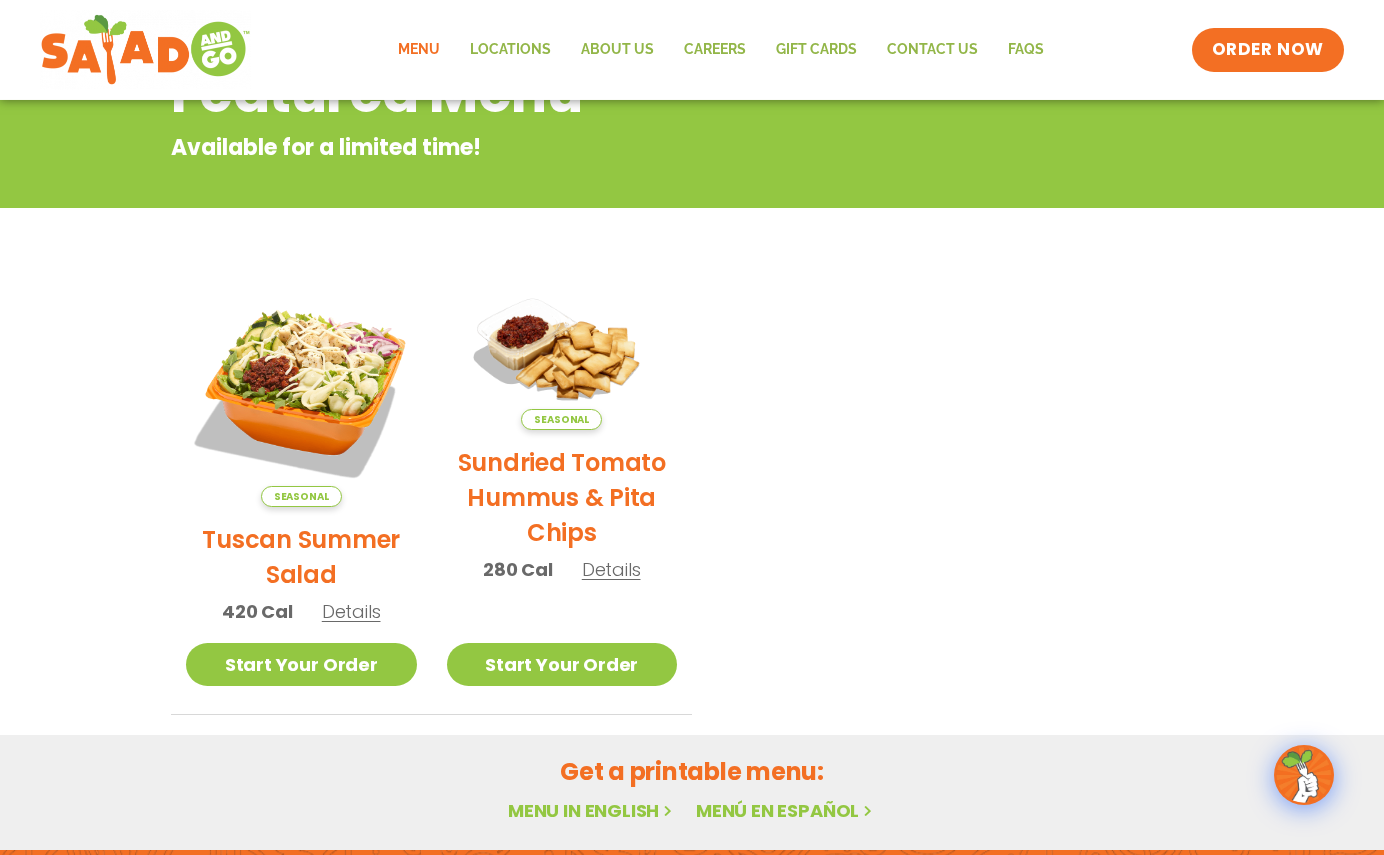 scroll, scrollTop: 306, scrollLeft: 0, axis: vertical 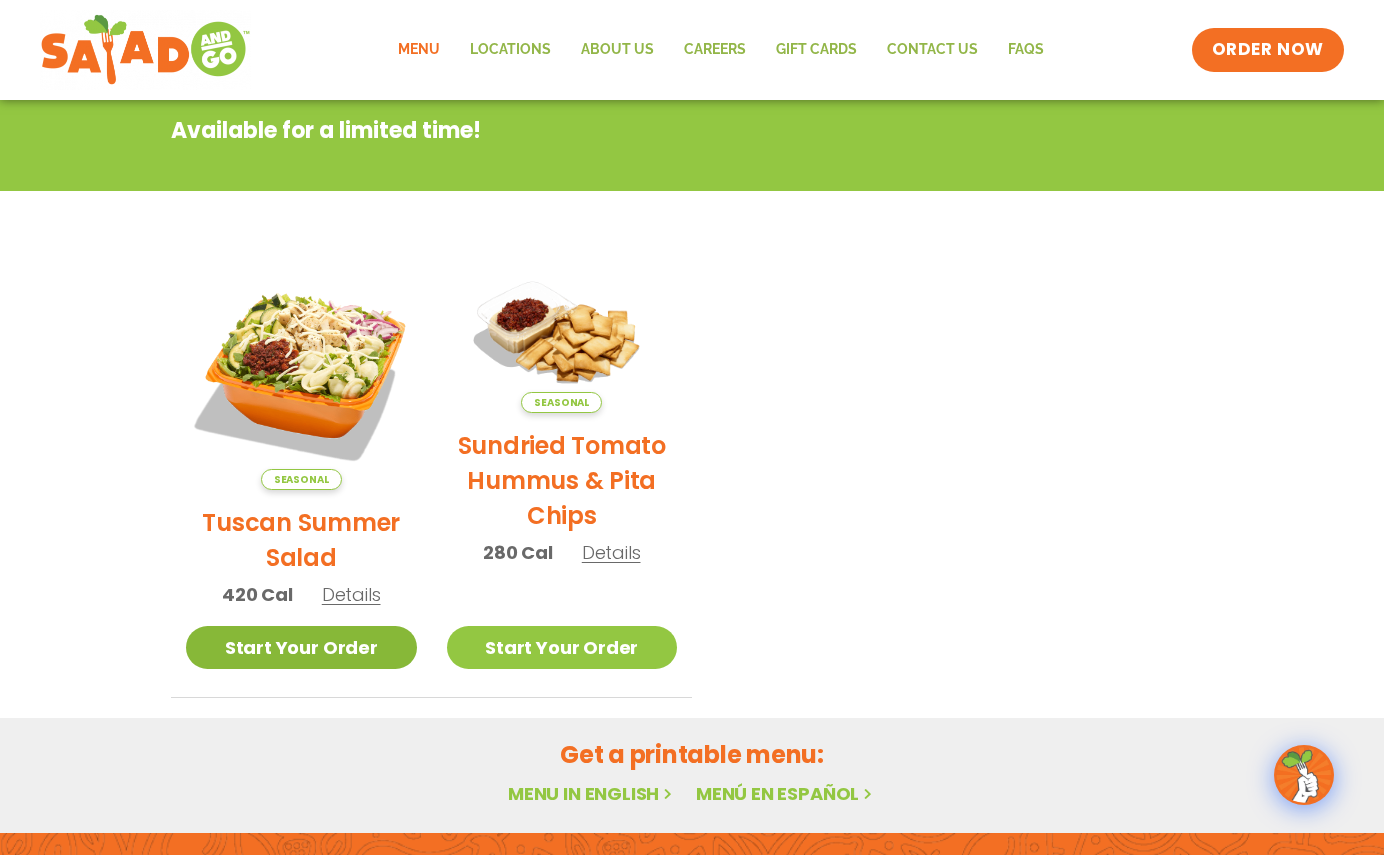 click on "Start Your Order" at bounding box center [301, 647] 